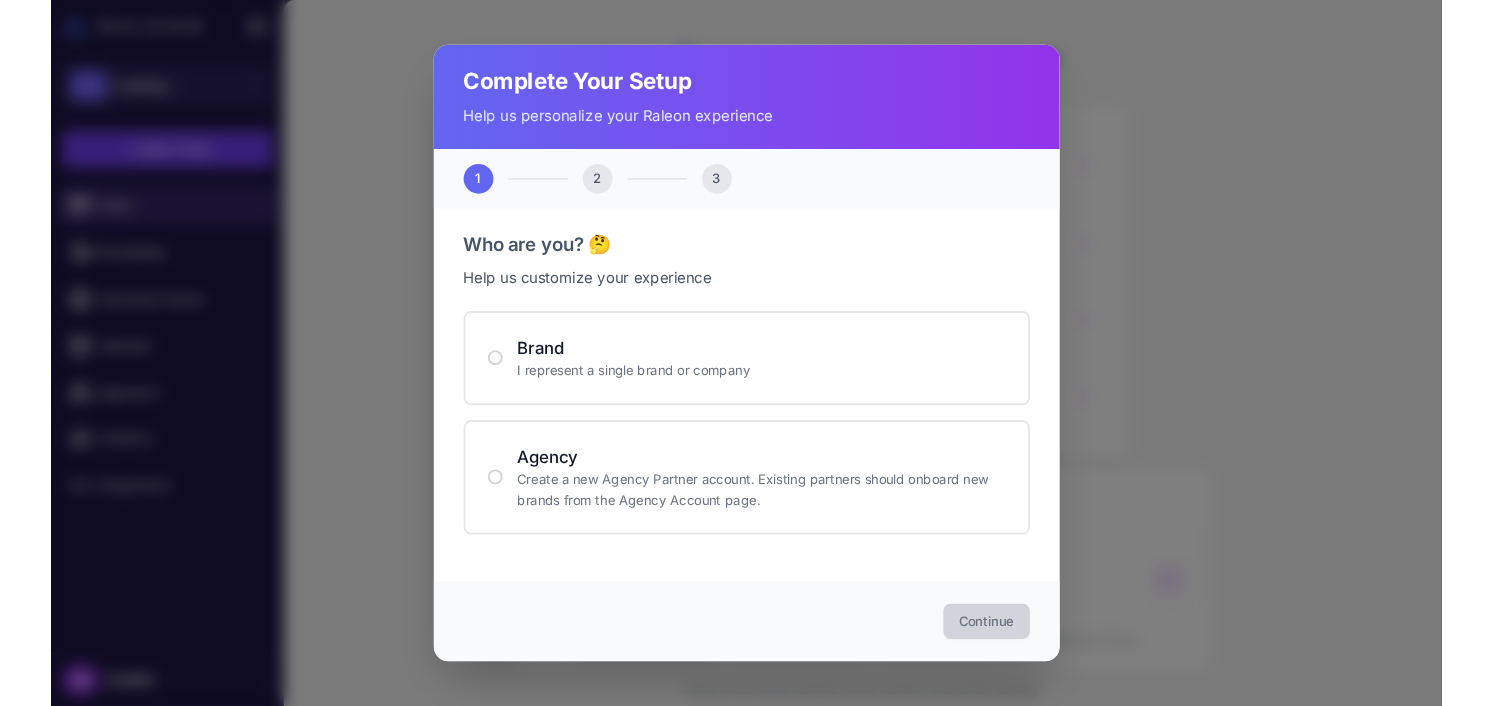 scroll, scrollTop: 0, scrollLeft: 0, axis: both 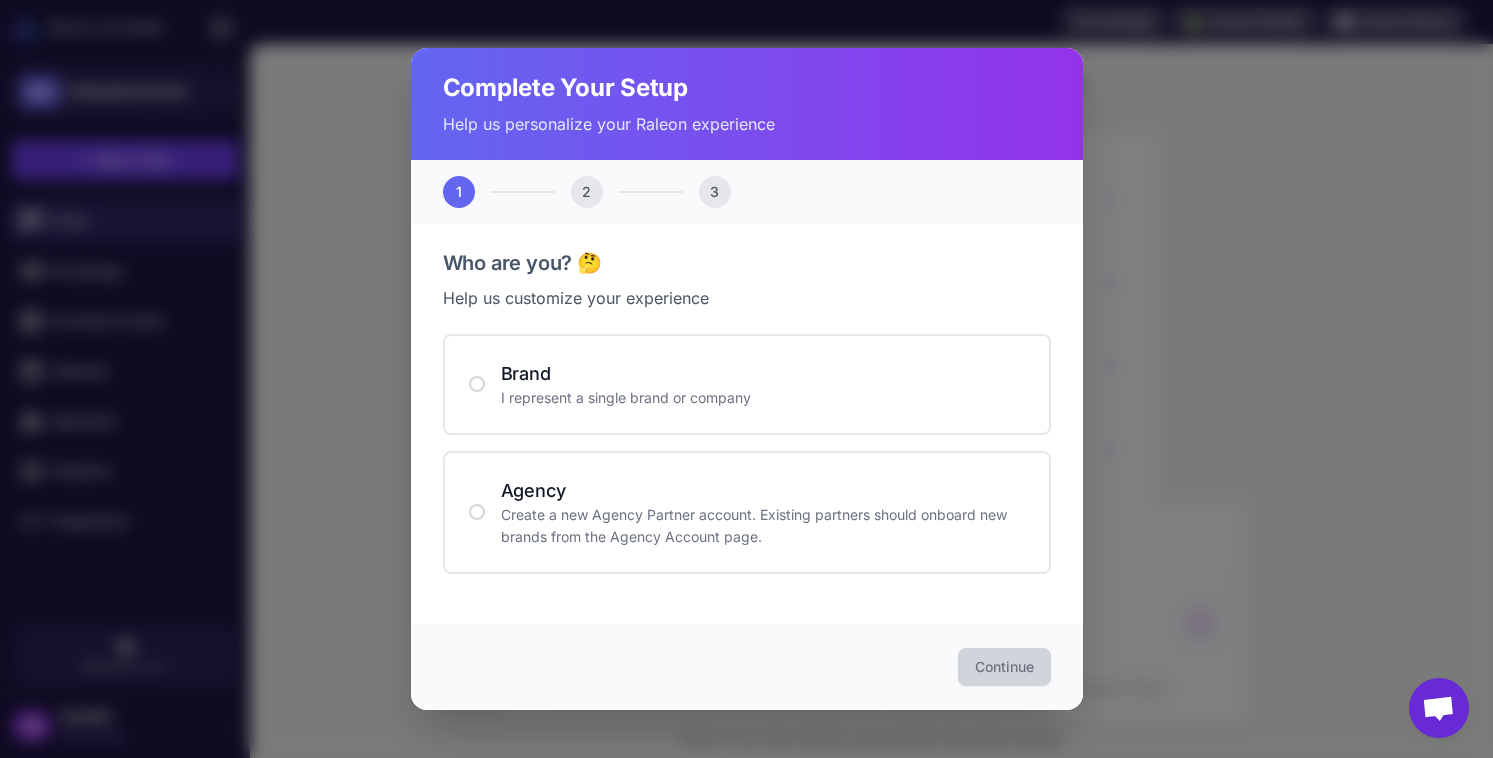 click on "Complete Your Setup Help us personalize your Raleon experience 1 2 3 Who are you? 🤔 Help us customize your experience Brand I represent a single brand or company Agency Create a new Agency Partner account. Existing partners should onboard new brands from the Agency Account page. Continue" 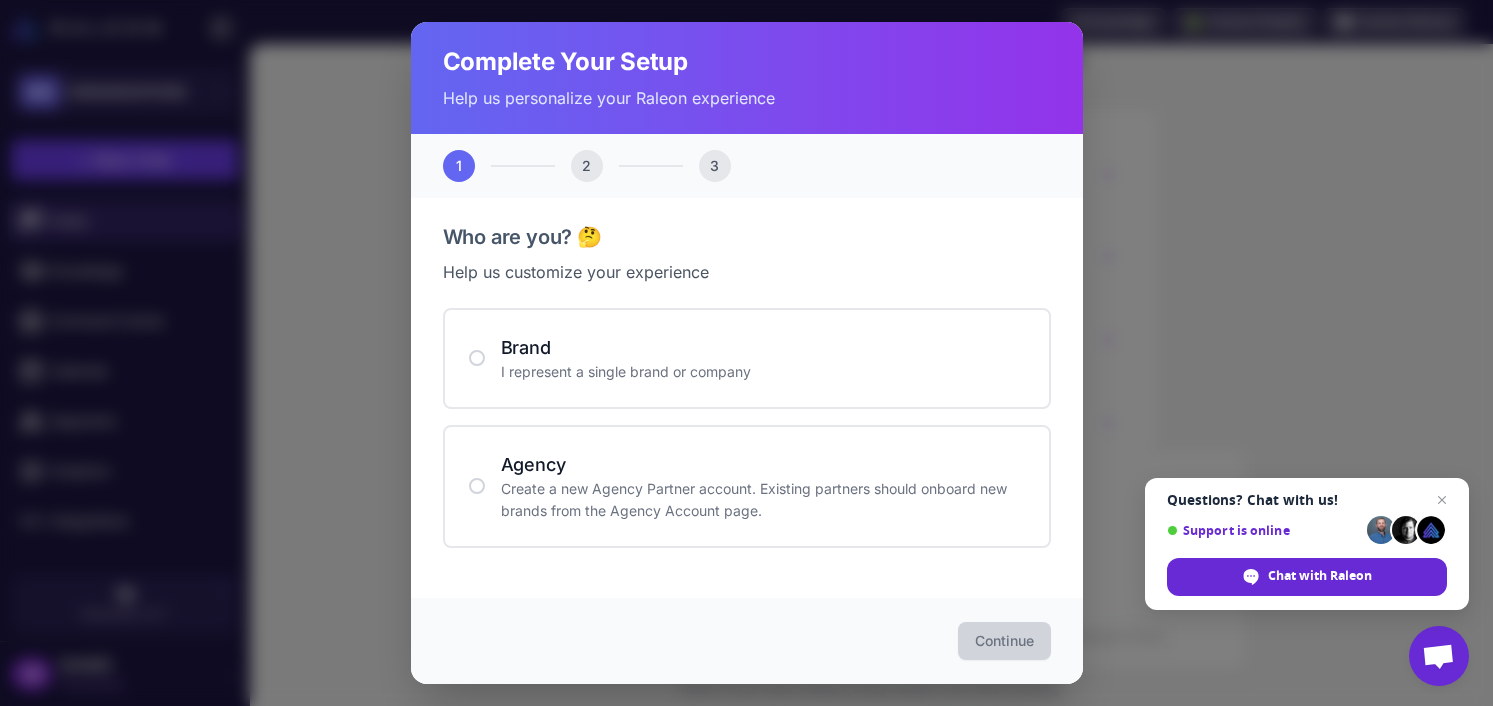 click on "Complete Your Setup Help us personalize your Raleon experience 1 2 3 Who are you? 🤔 Help us customize your experience Brand I represent a single brand or company Agency Create a new Agency Partner account. Existing partners should onboard new brands from the Agency Account page. Continue" 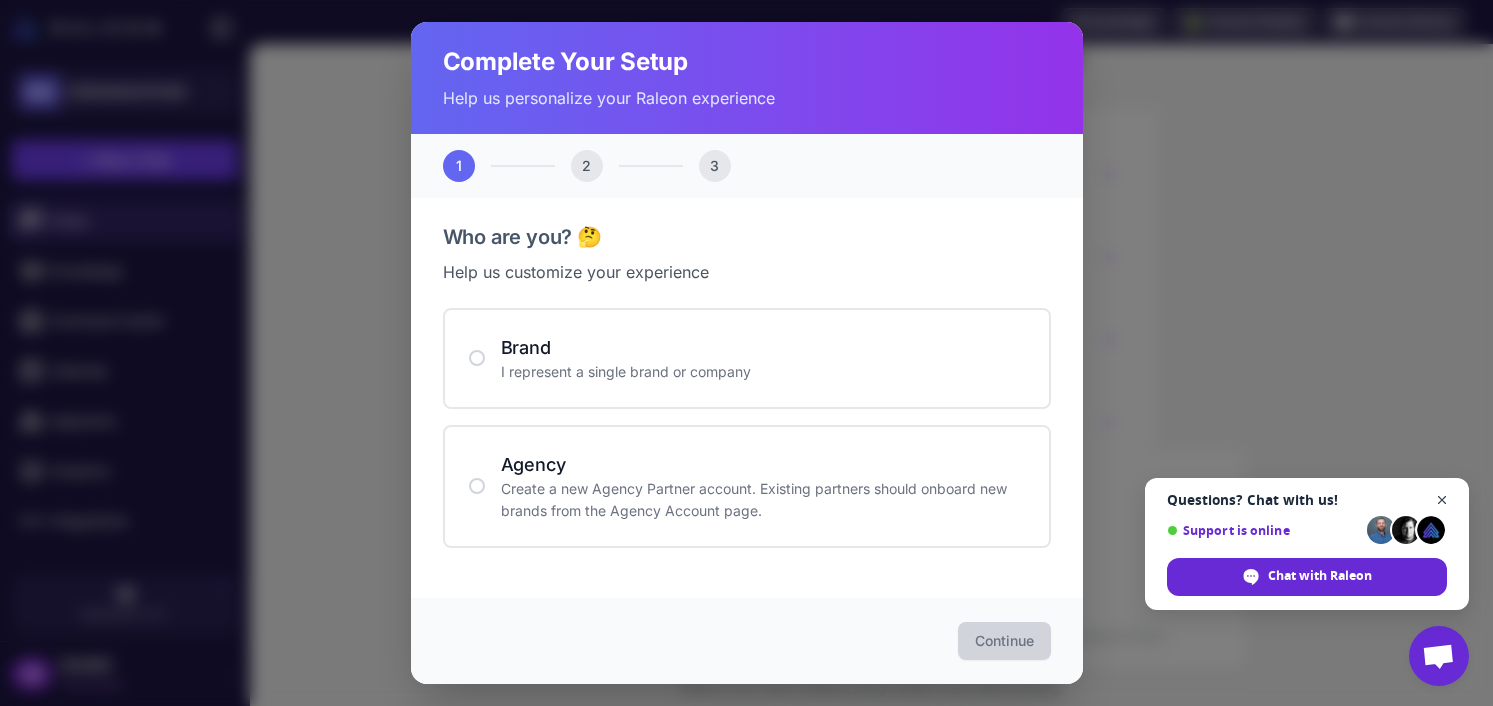click at bounding box center [1442, 500] 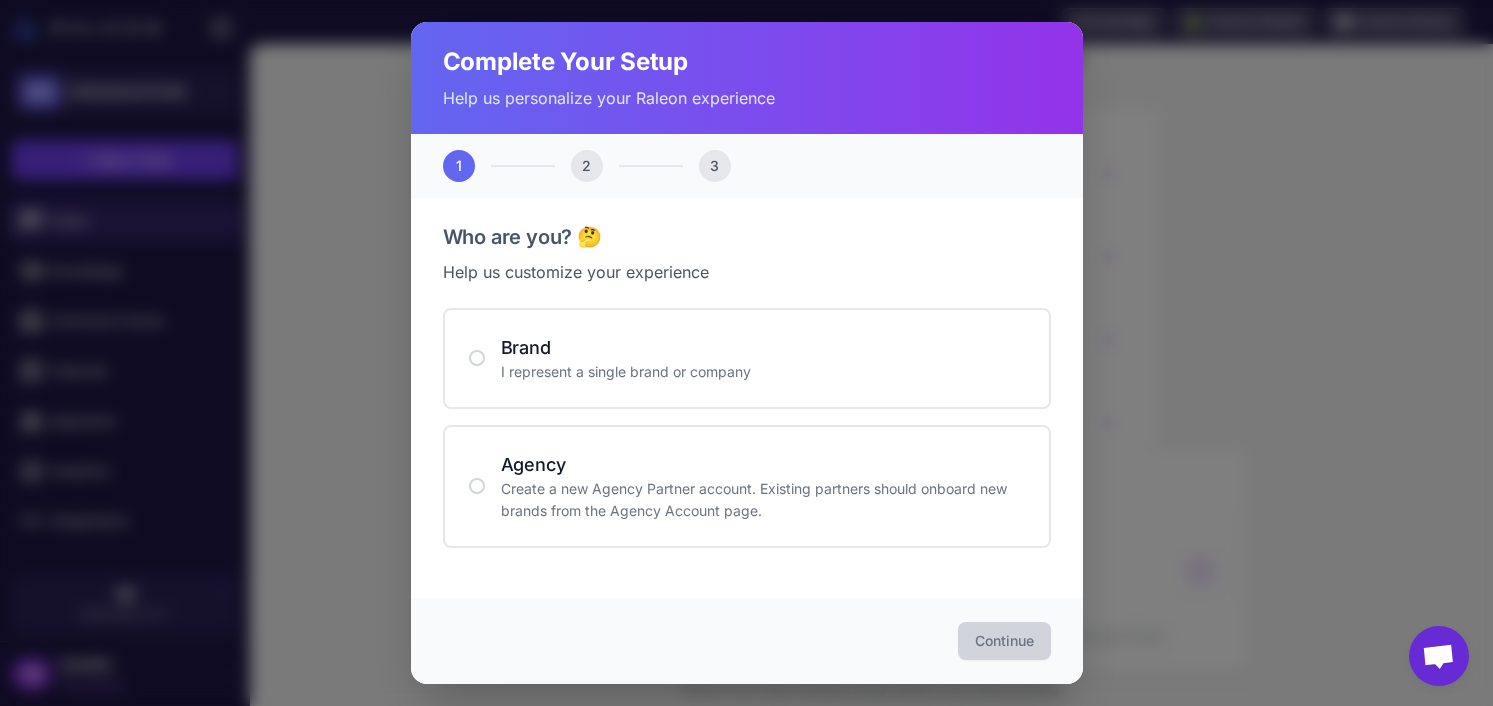 click on "Complete Your Setup Help us personalize your Raleon experience 1 2 3 Who are you? 🤔 Help us customize your experience Brand I represent a single brand or company Agency Create a new Agency Partner account. Existing partners should onboard new brands from the Agency Account page. Continue" 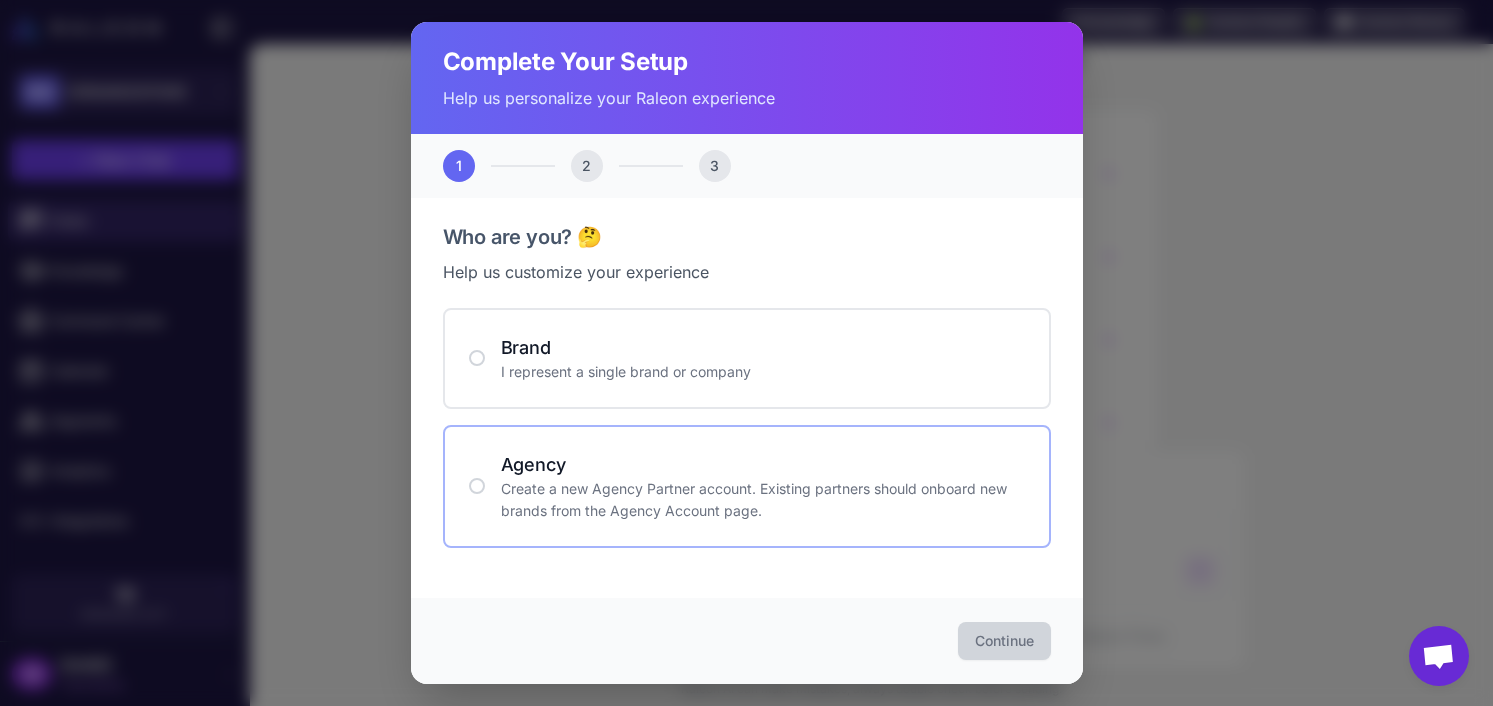 click on "Create a new Agency Partner account. Existing partners should onboard new brands from the Agency Account page." at bounding box center (763, 500) 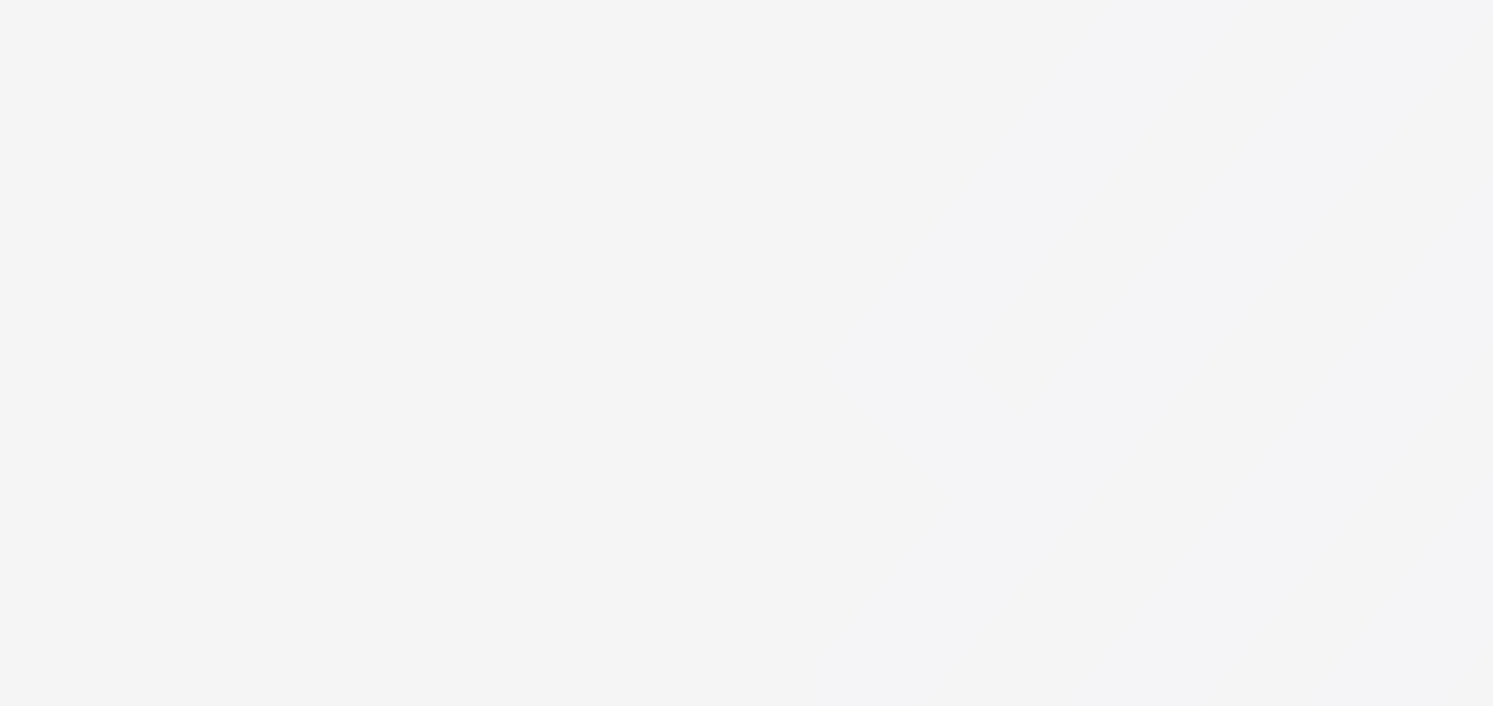 scroll, scrollTop: 0, scrollLeft: 0, axis: both 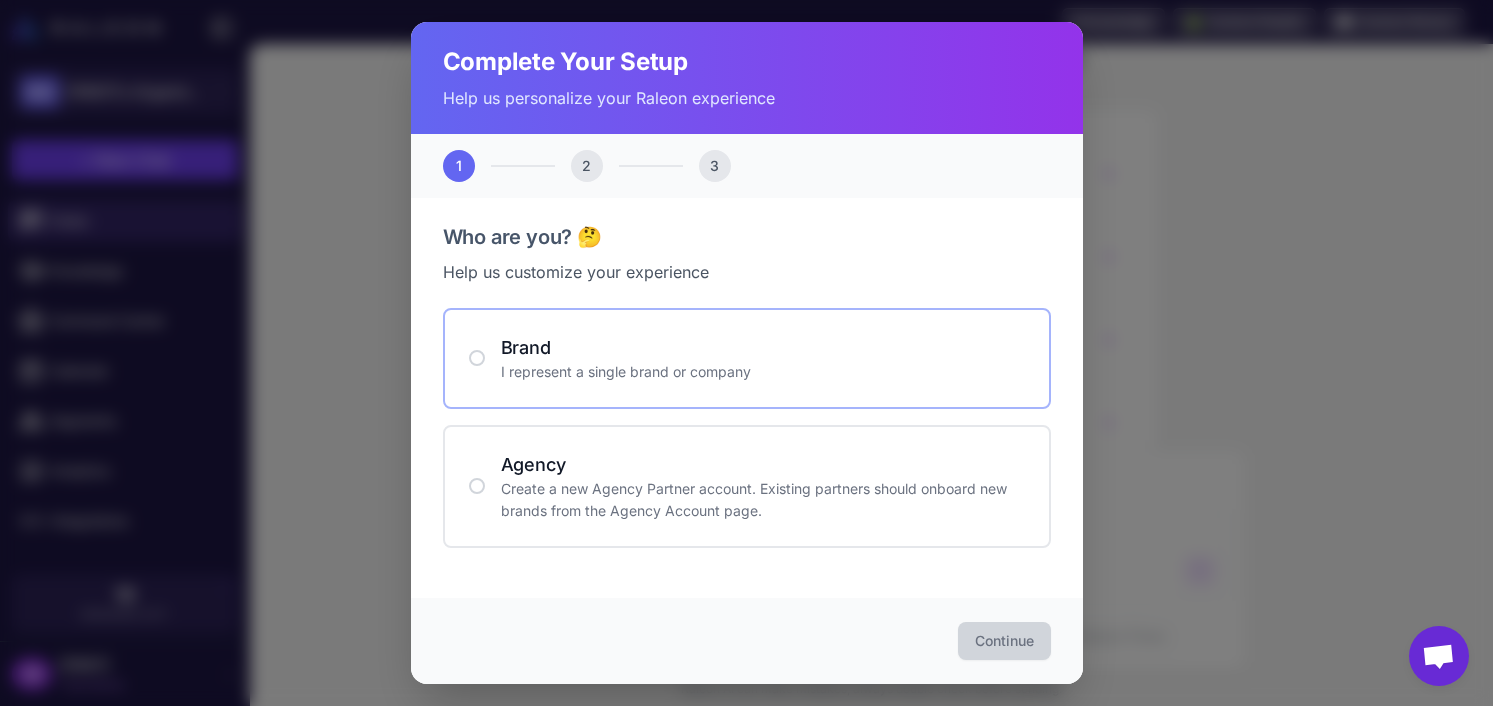 click on "Brand" at bounding box center [763, 347] 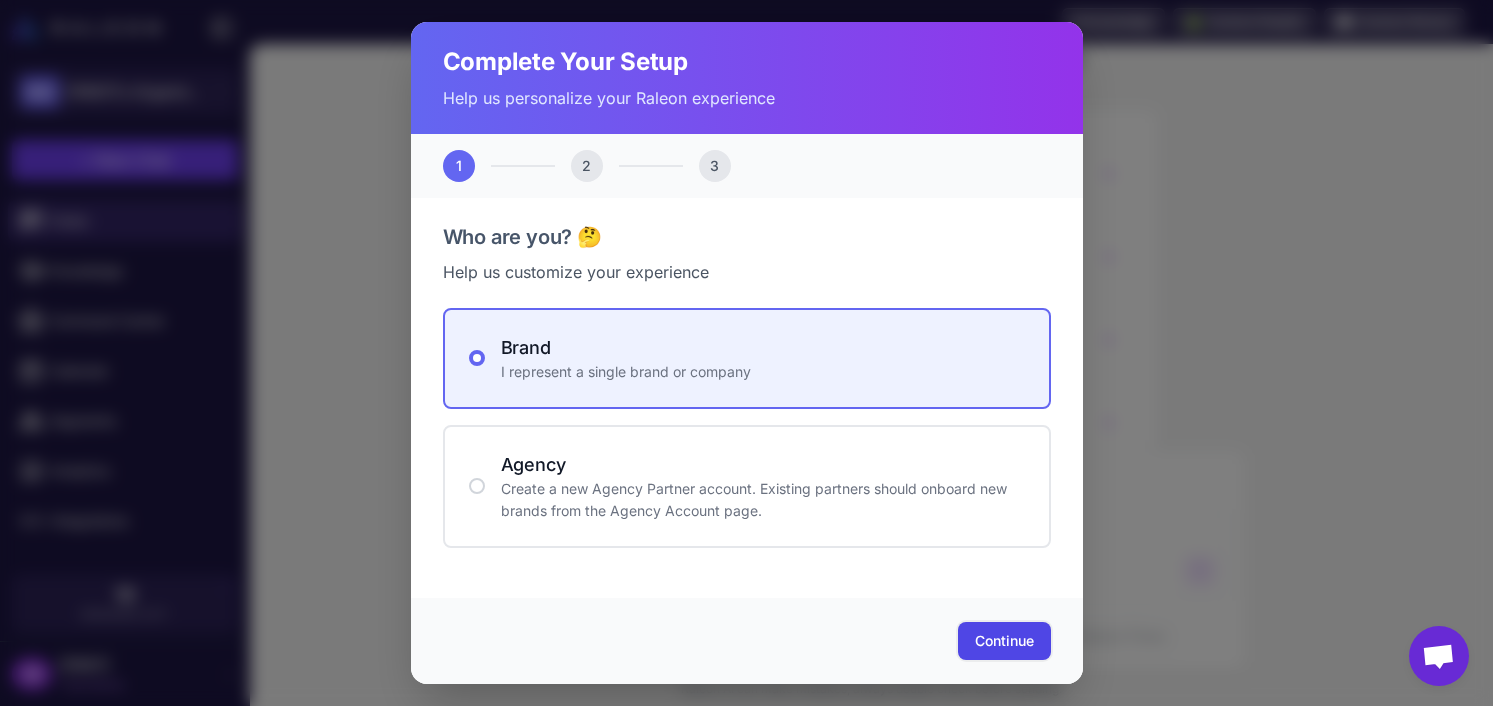 click on "Continue" at bounding box center (1004, 641) 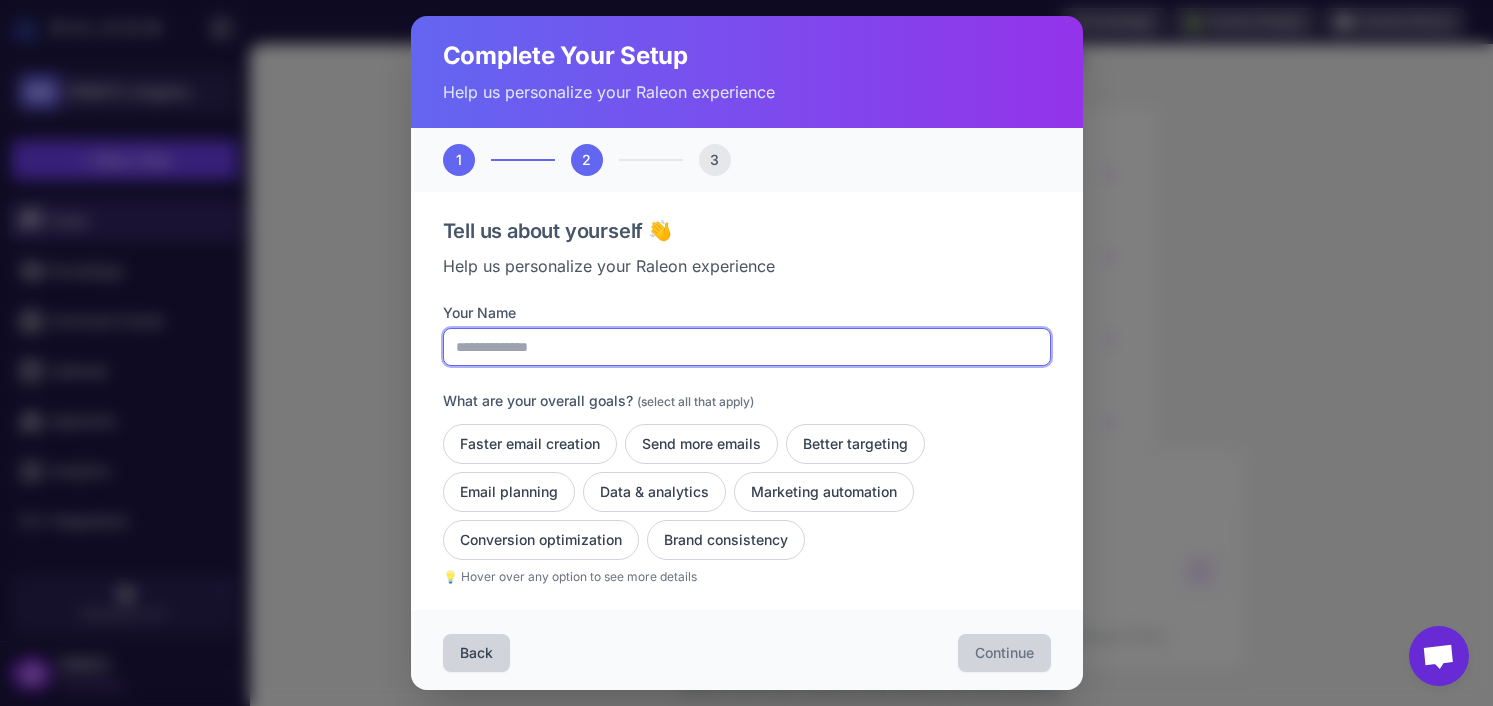 click on "Your Name" at bounding box center [747, 347] 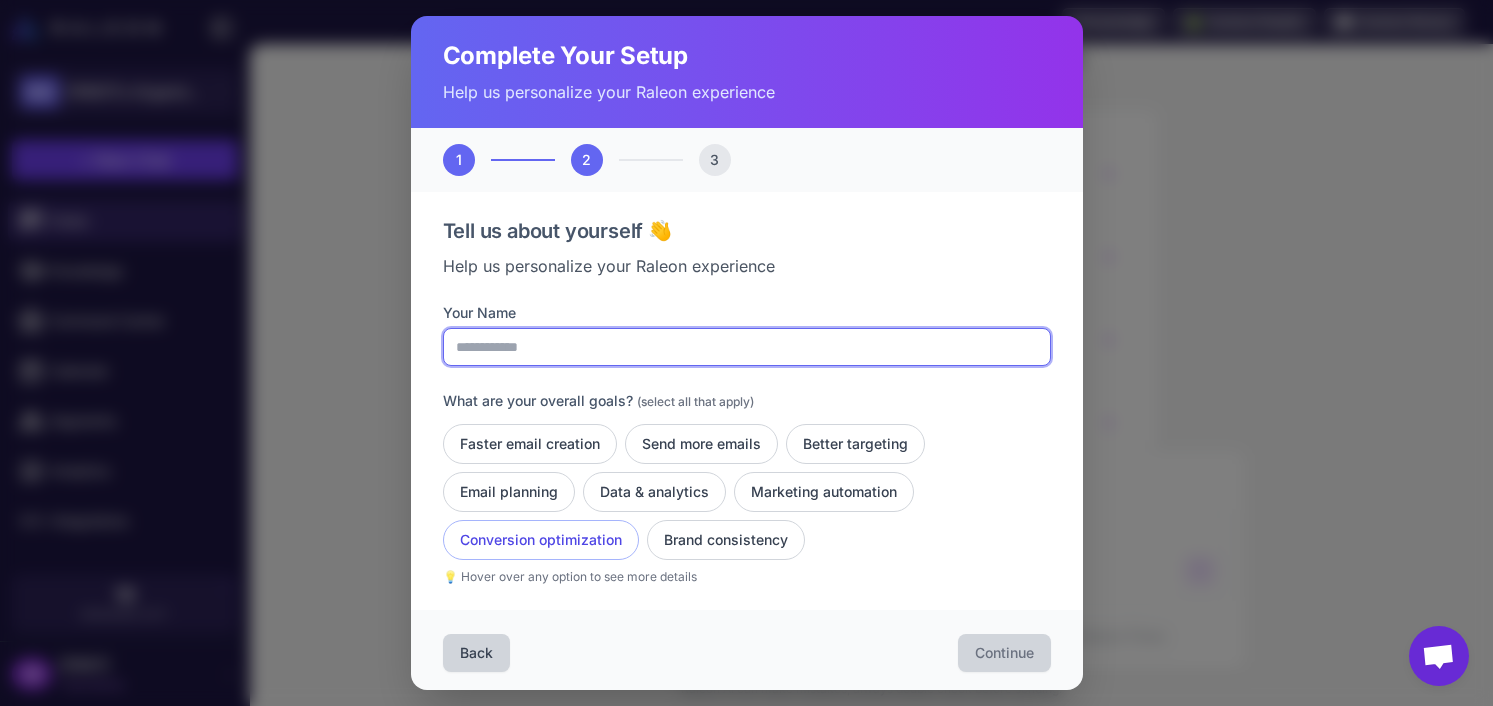 scroll, scrollTop: 6, scrollLeft: 0, axis: vertical 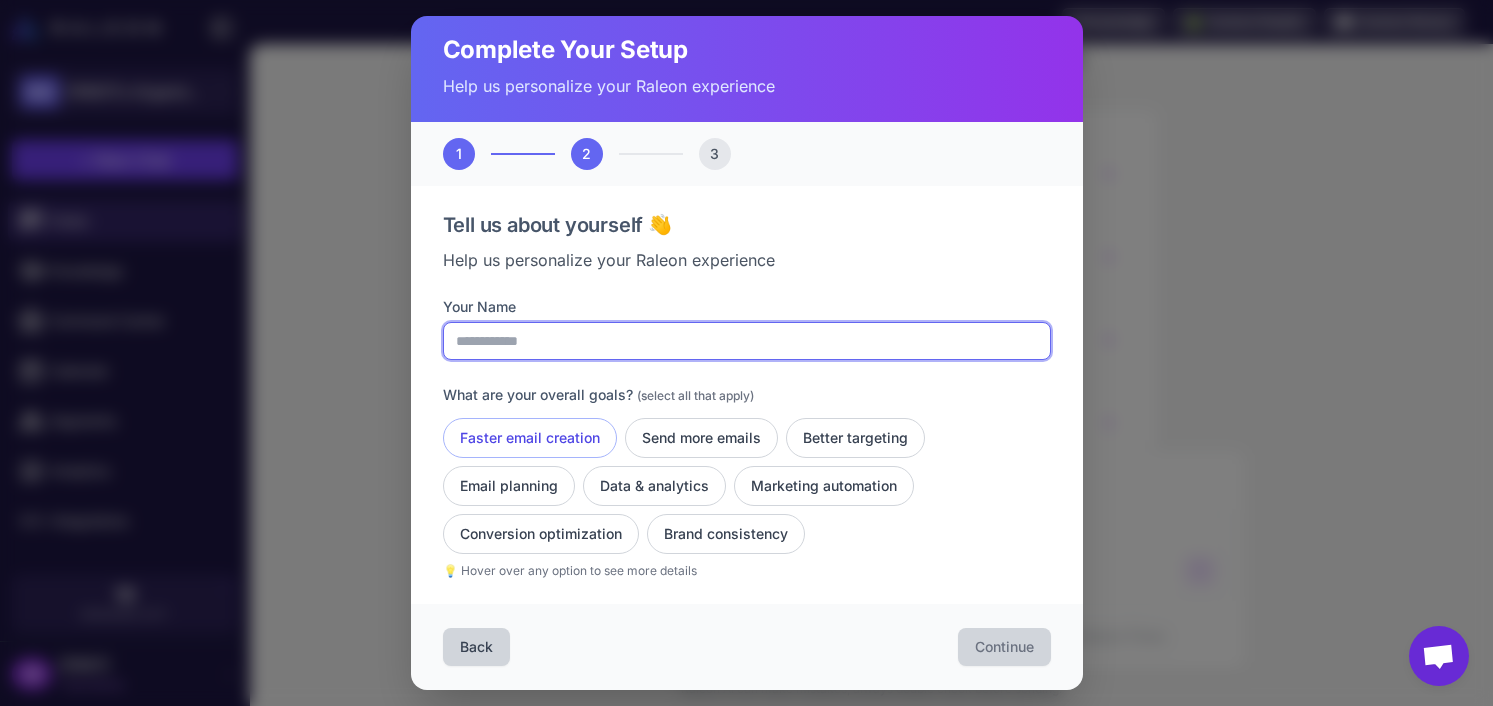 type on "**********" 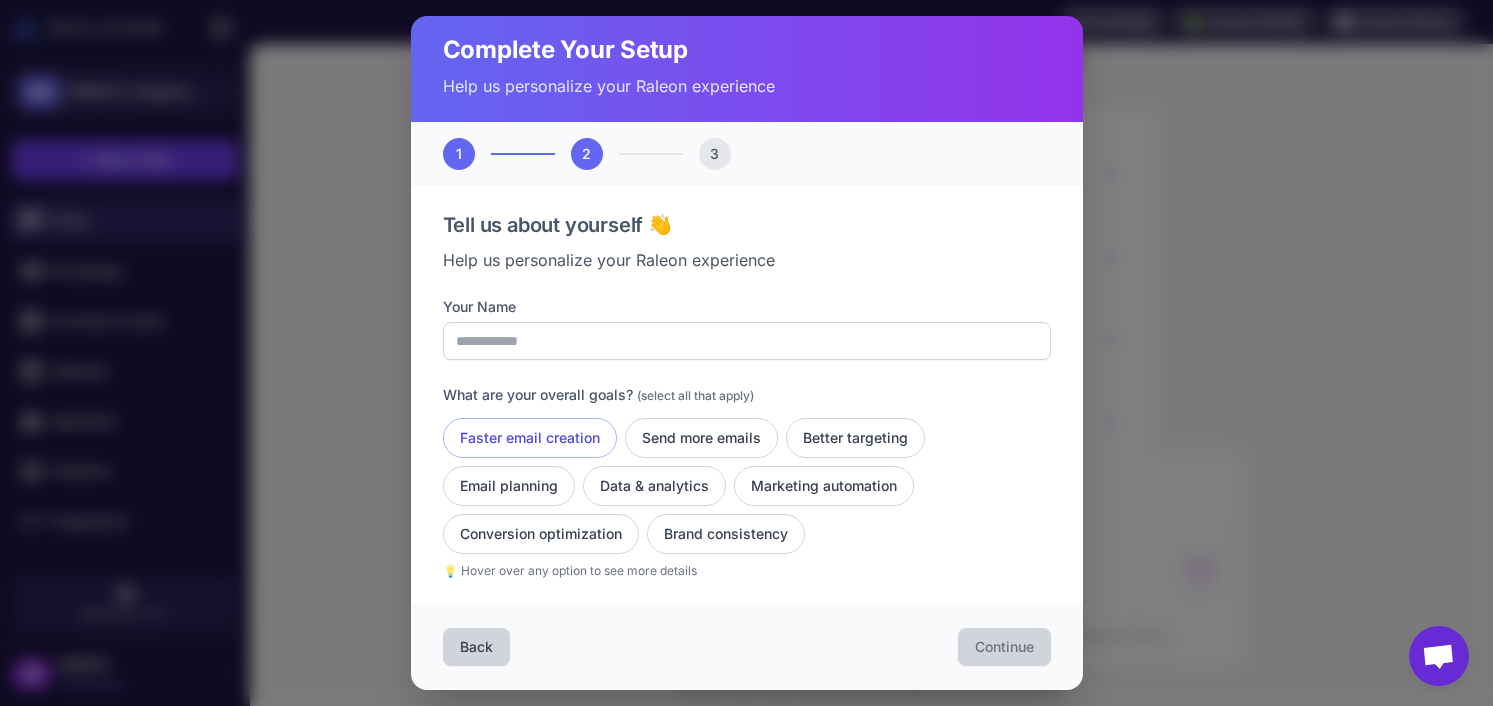 click on "Faster email creation" 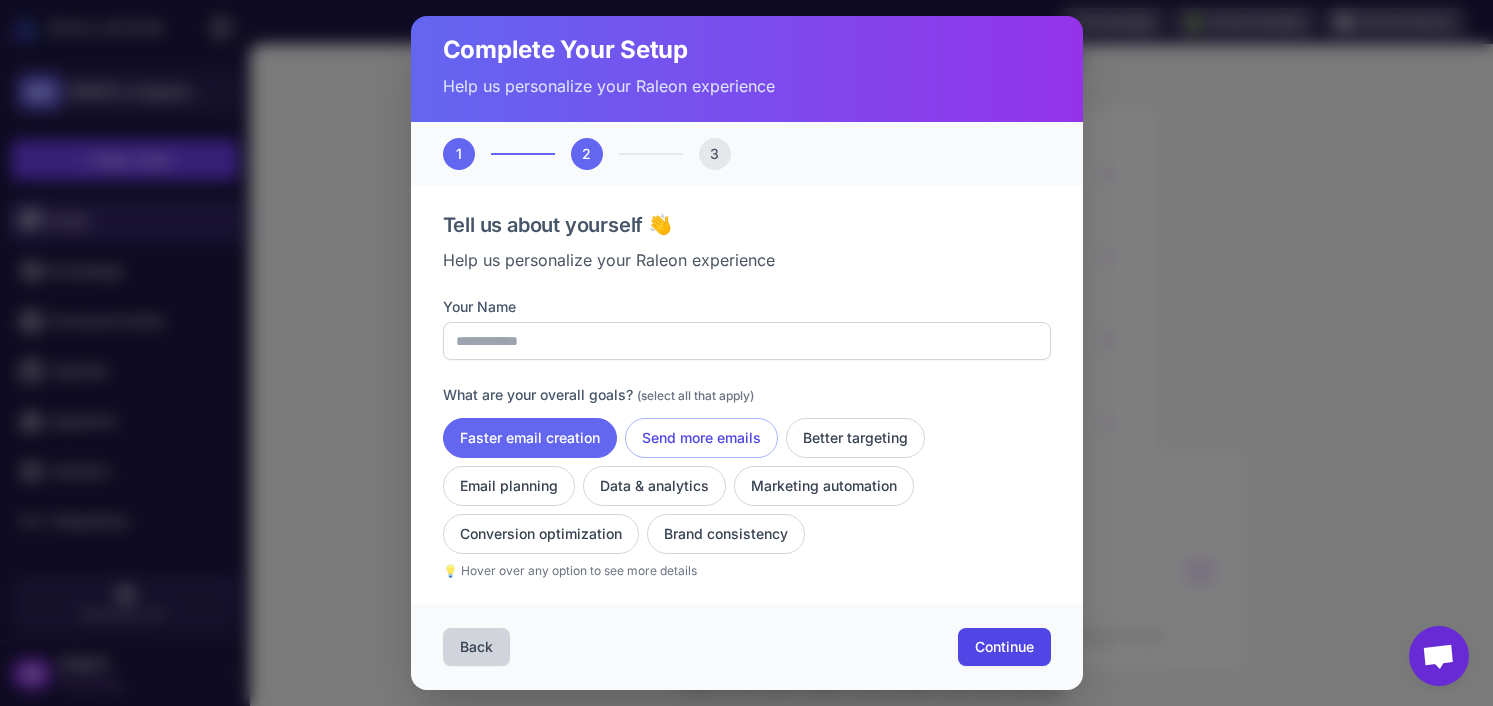 click on "Send more emails" 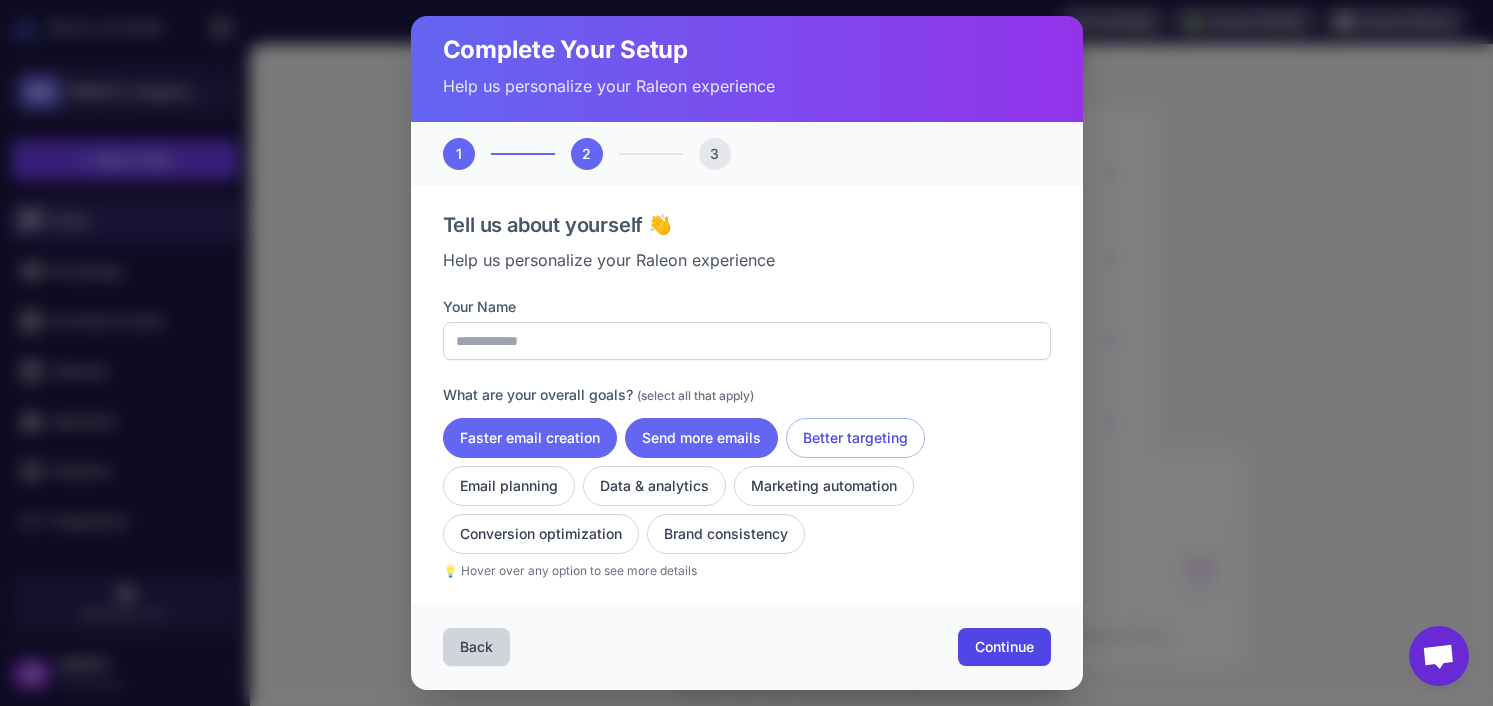 click on "Better targeting" 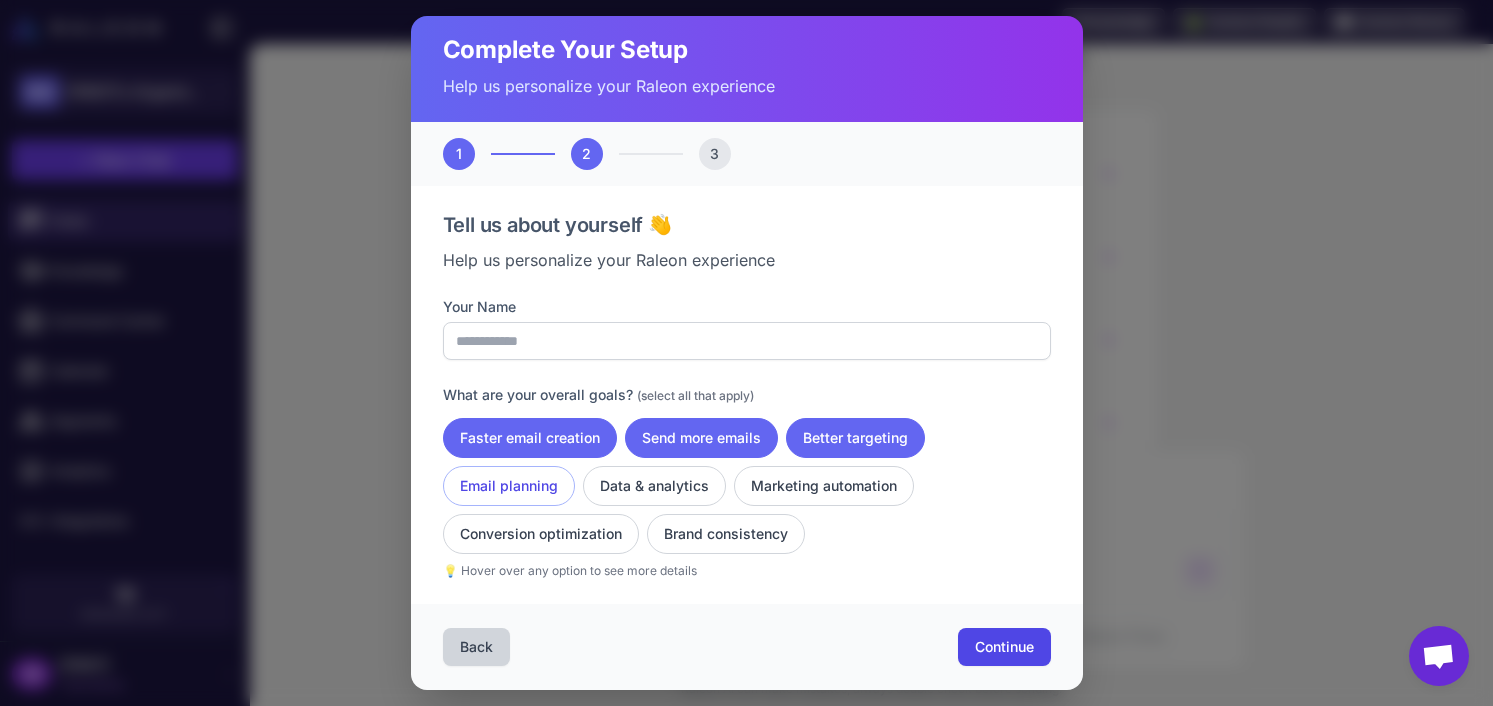 click on "Email planning" 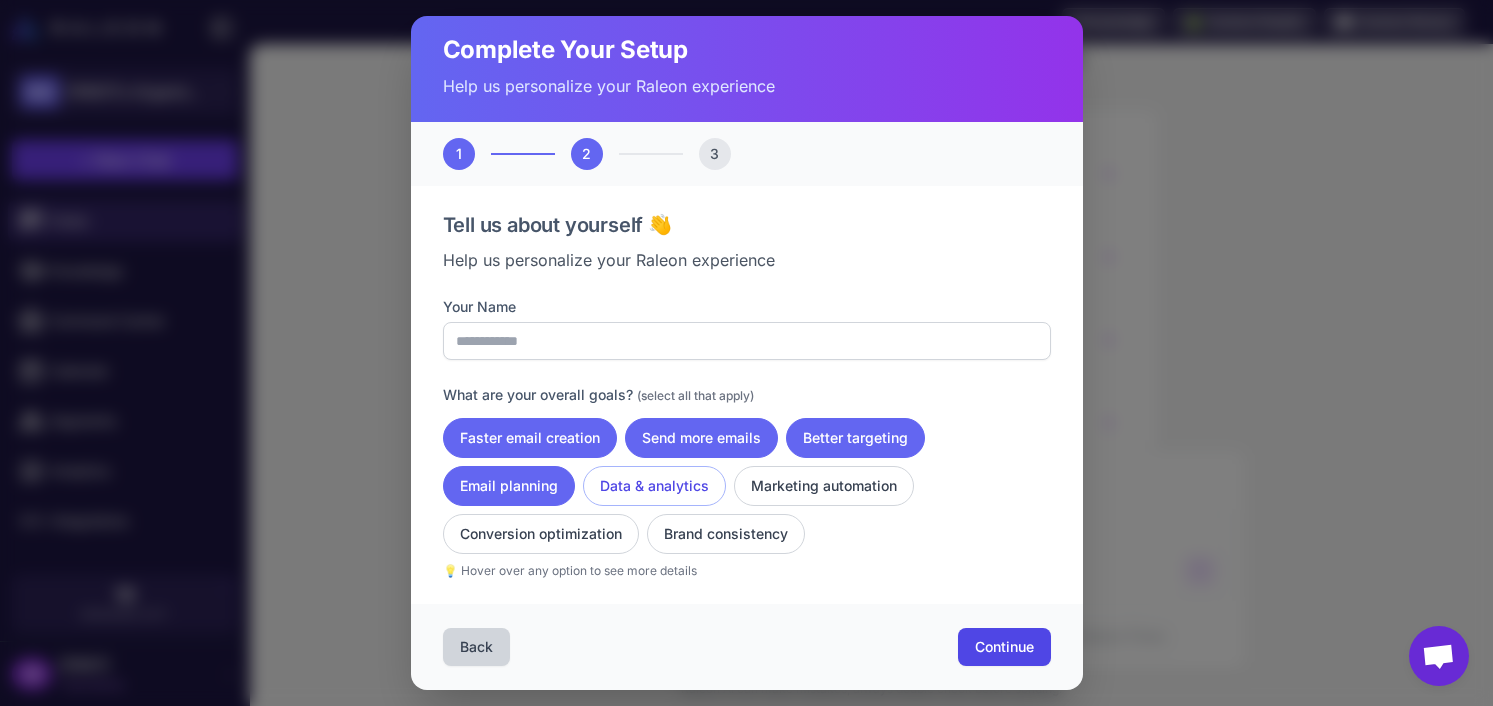 click on "Data & analytics" 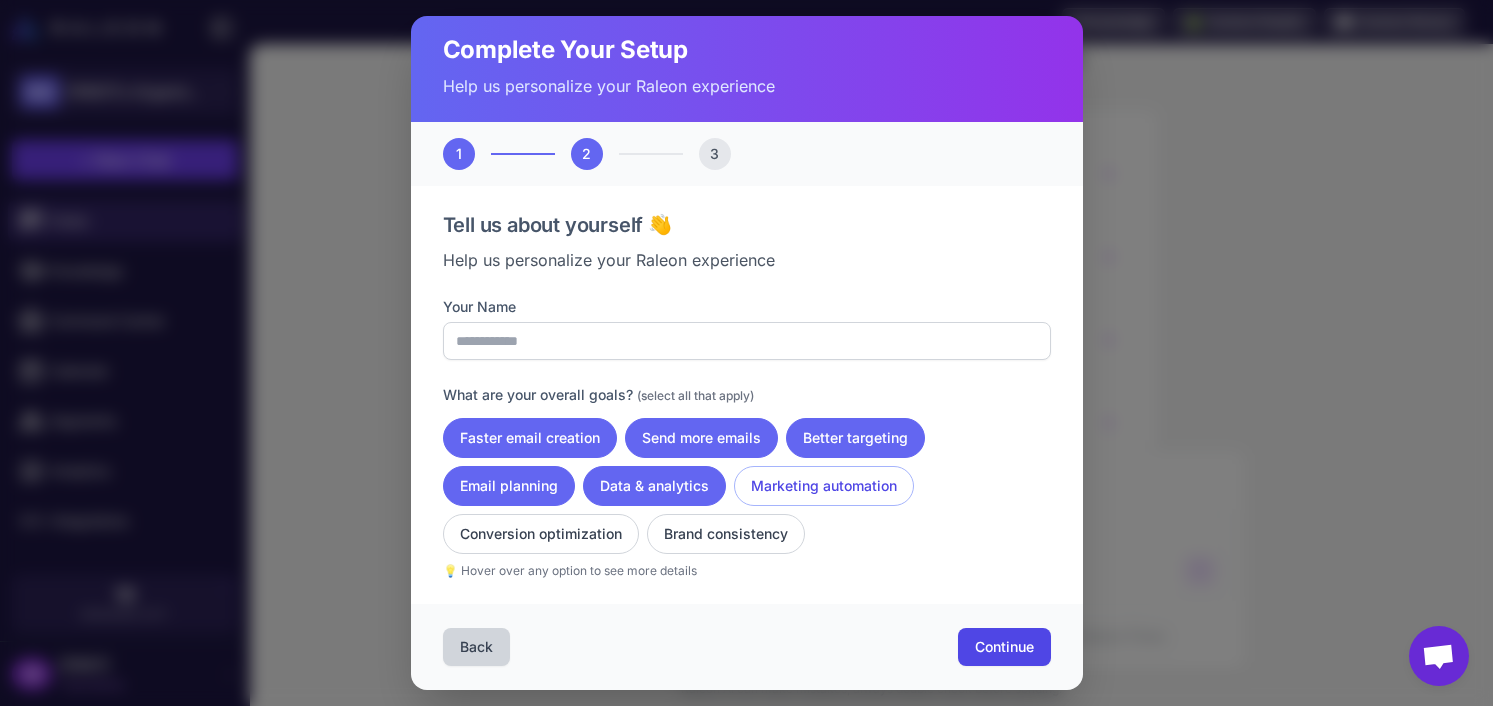 click on "Marketing automation" 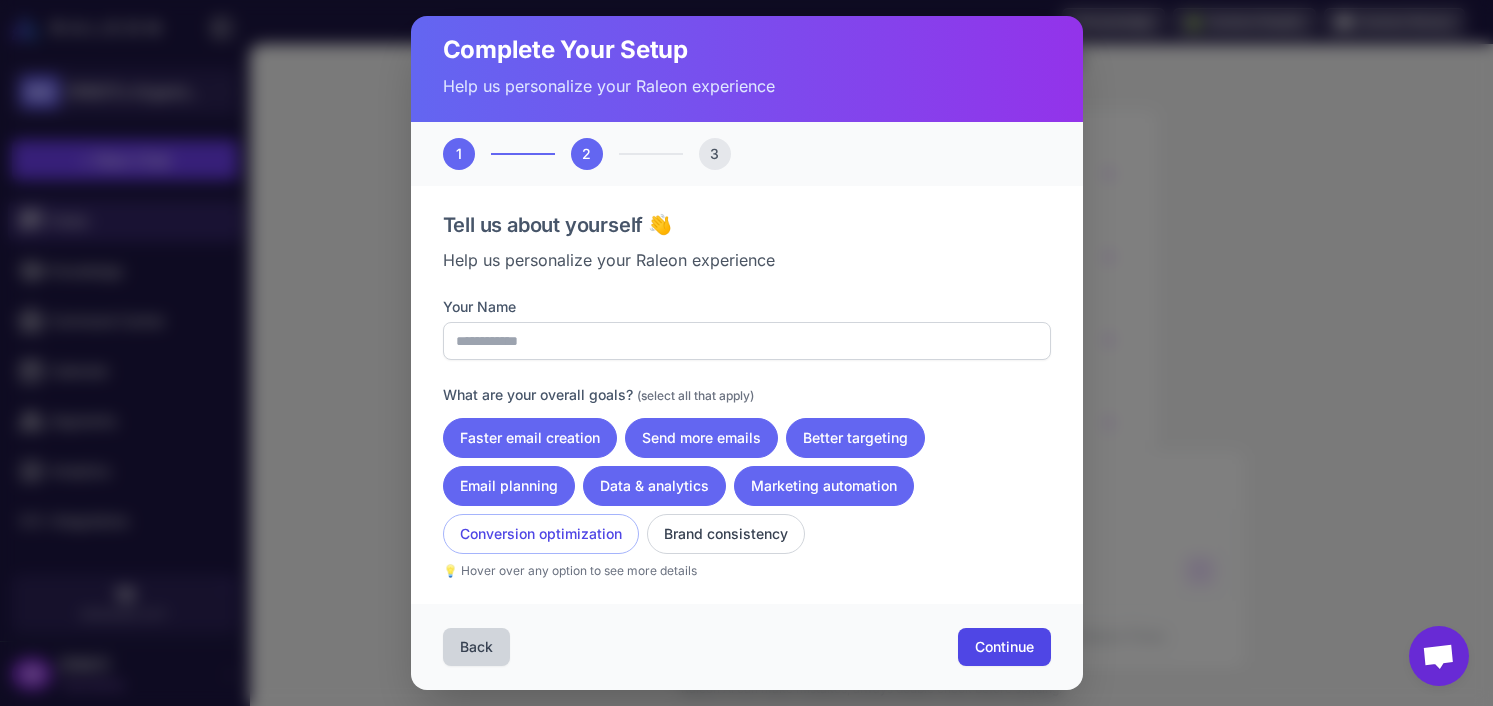 click on "Conversion optimization" 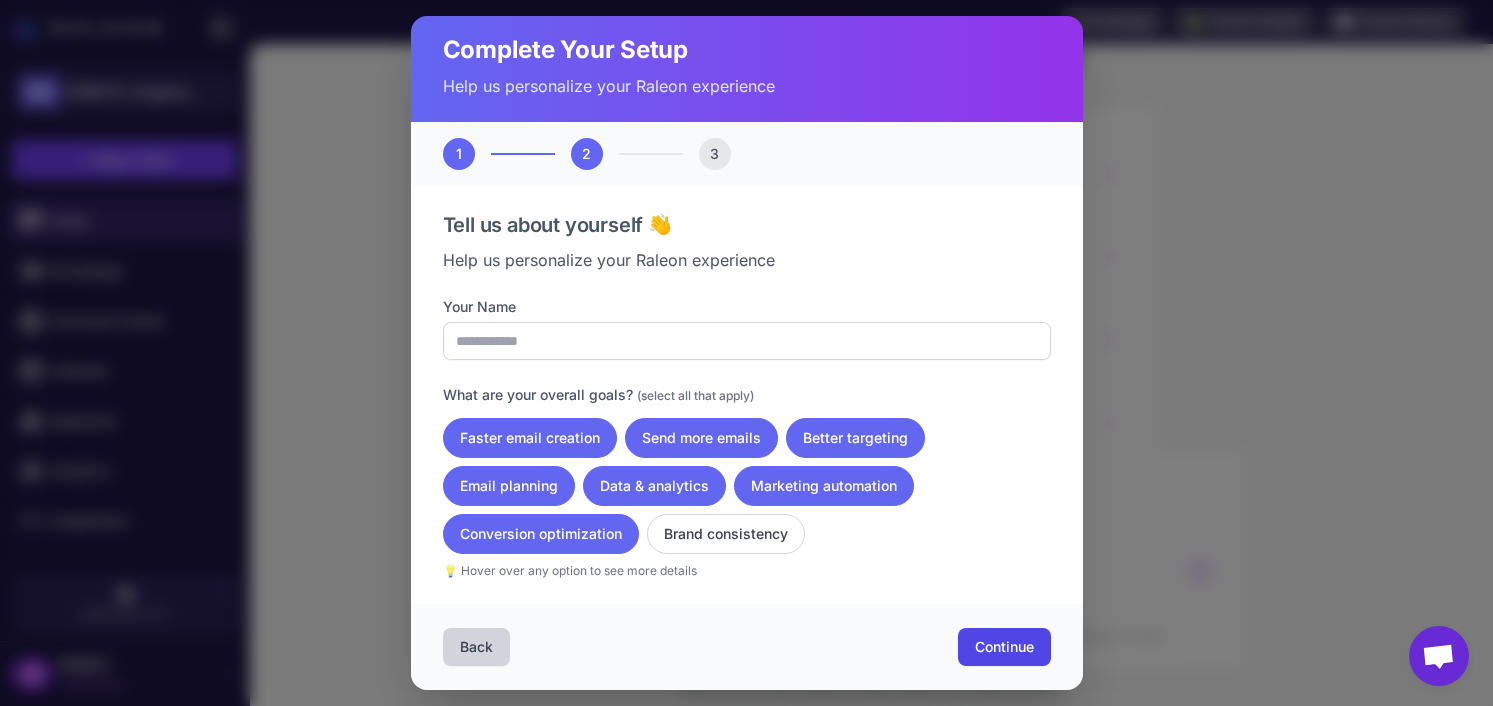 click on "What are your overall goals? (select all that apply) Faster email creation Send more emails Better targeting Email planning Data & analytics Marketing automation Conversion optimization Brand consistency 💡 Hover over any option to see more details" at bounding box center [747, 482] 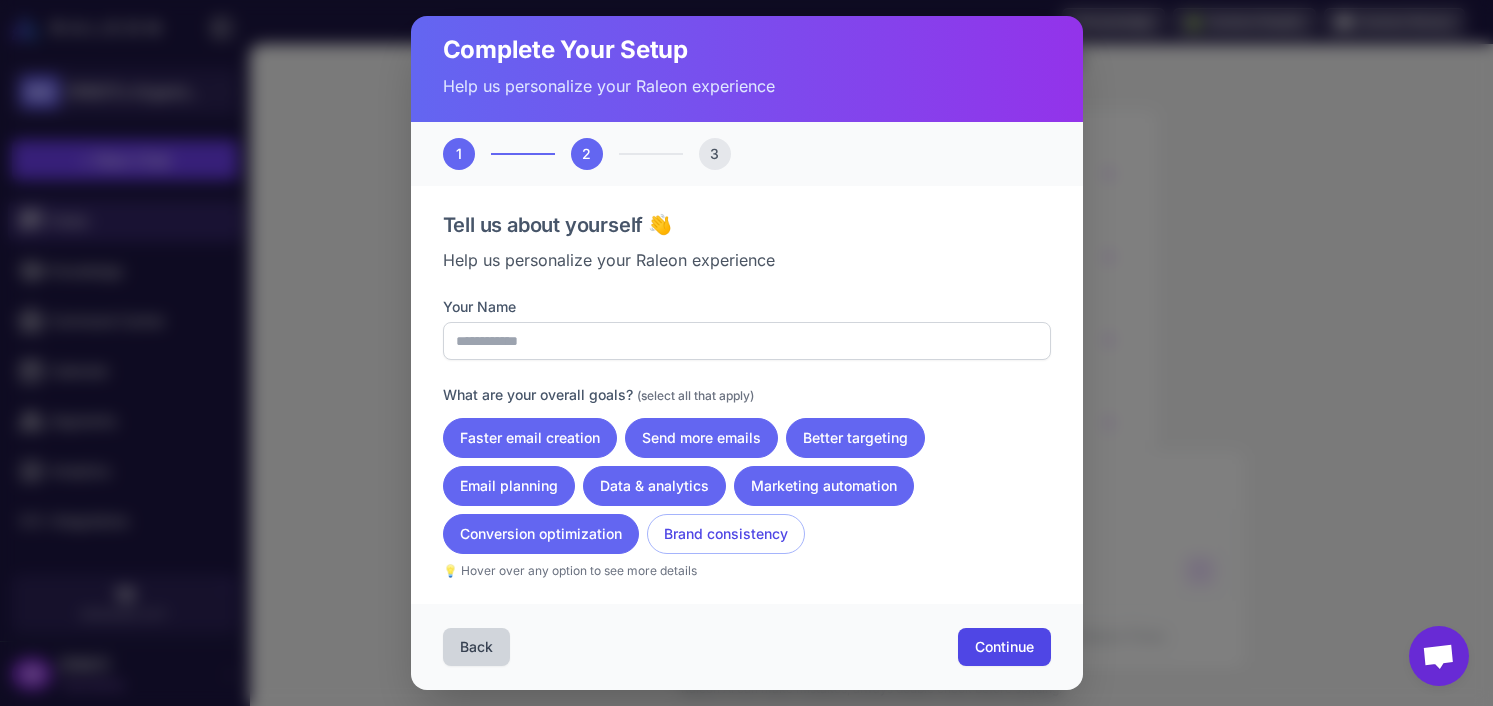 click on "Brand consistency" 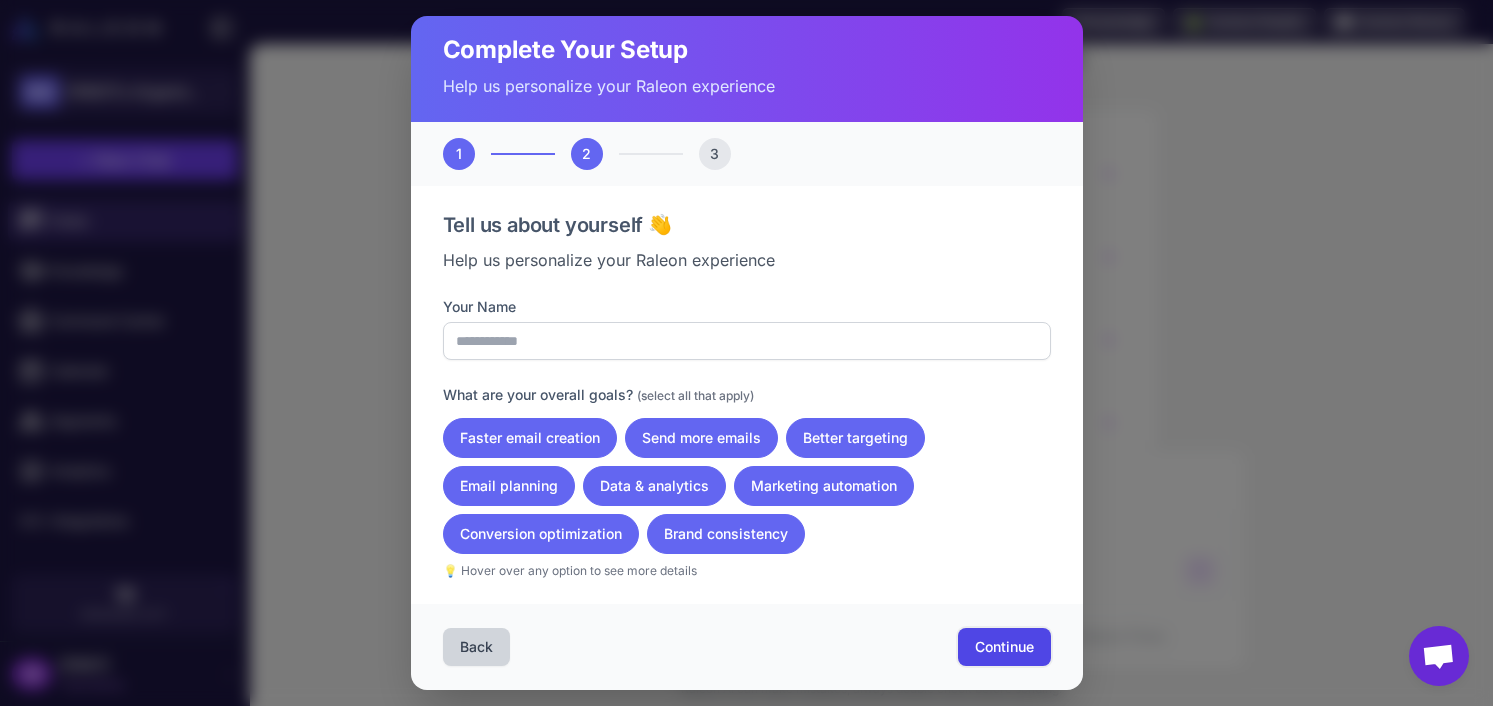 click on "Continue" at bounding box center (1004, 647) 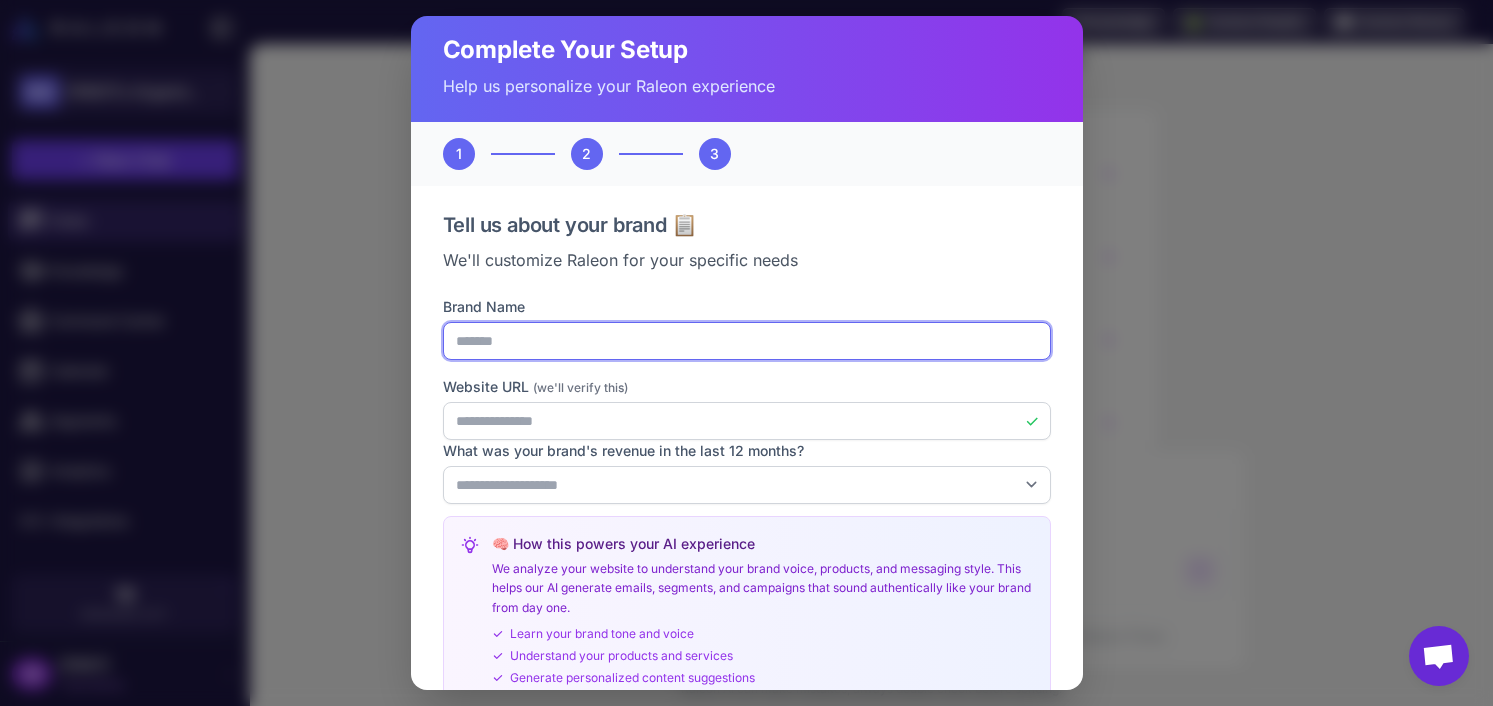 click on "*******" at bounding box center (747, 341) 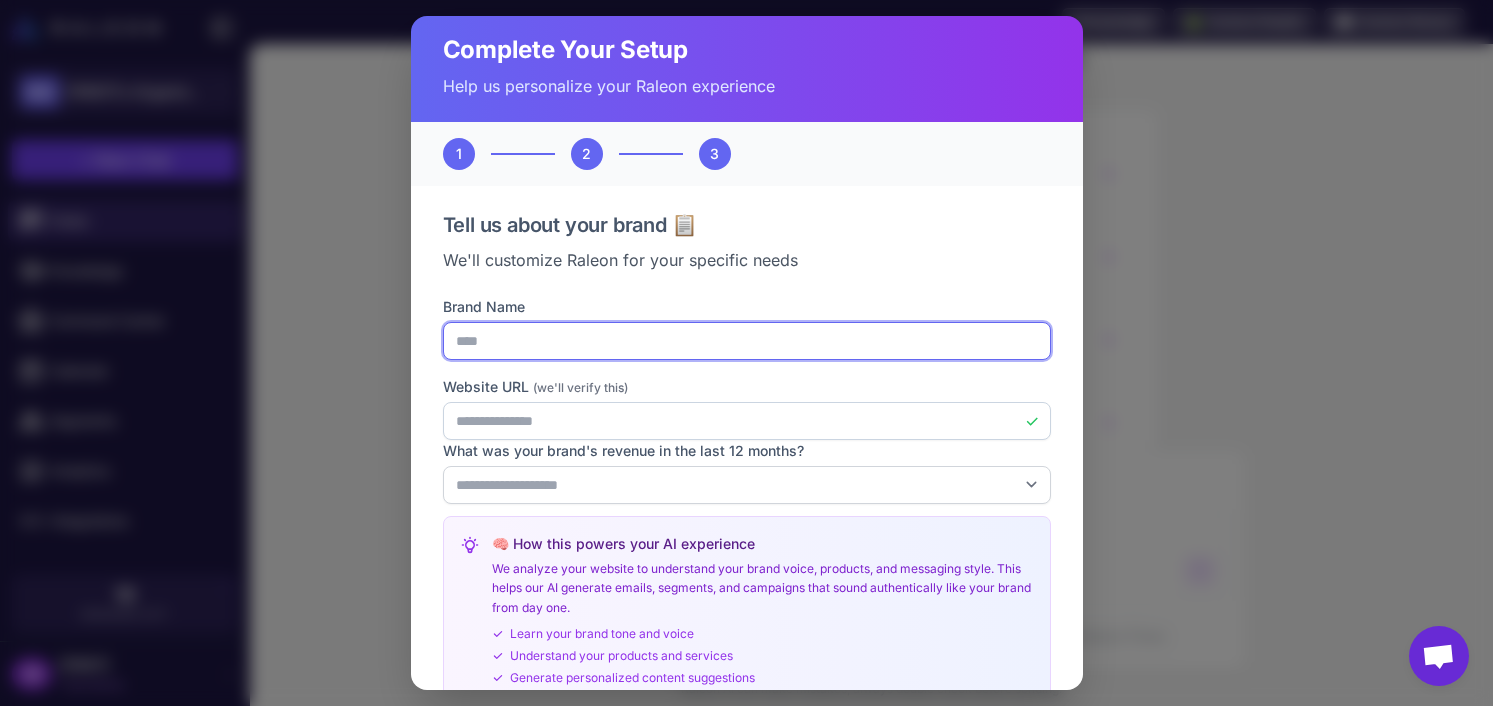 type on "****" 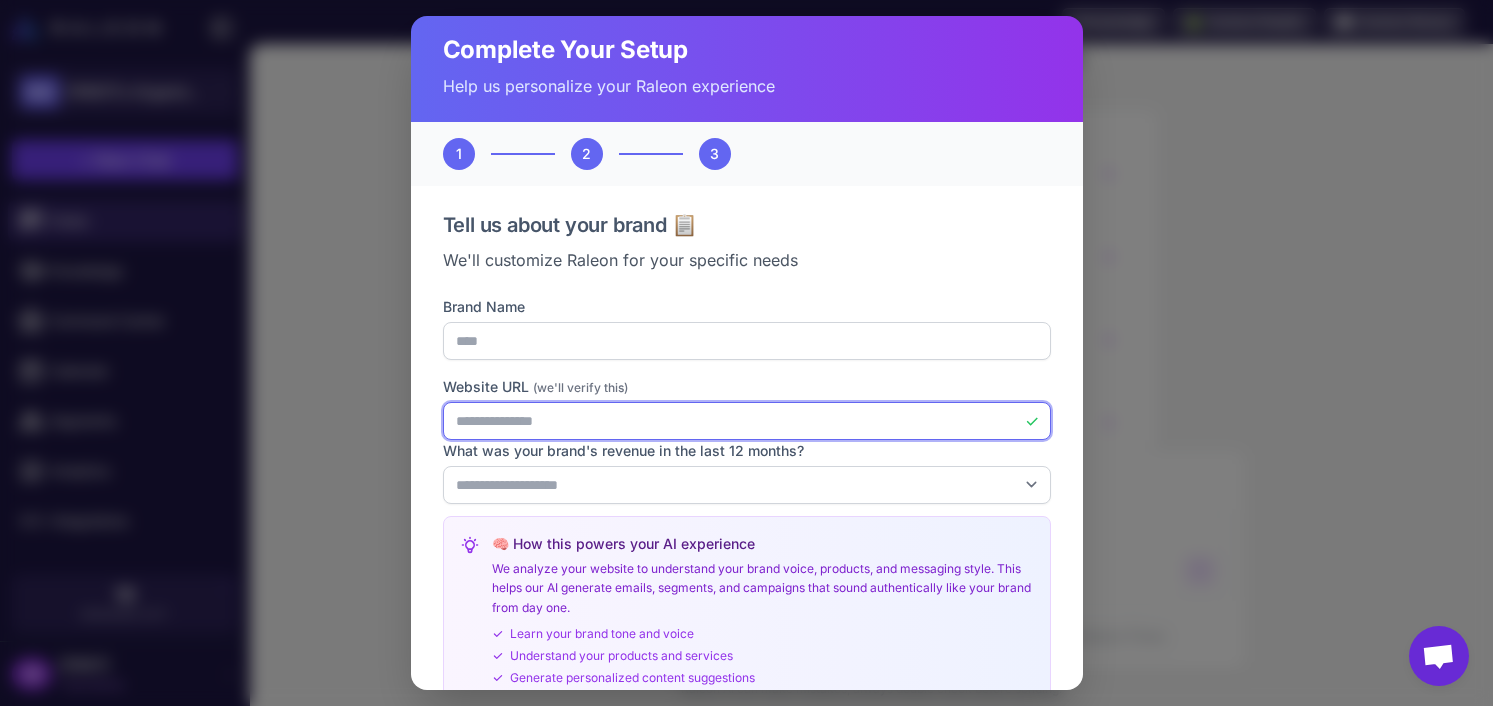 click on "**********" at bounding box center (747, 421) 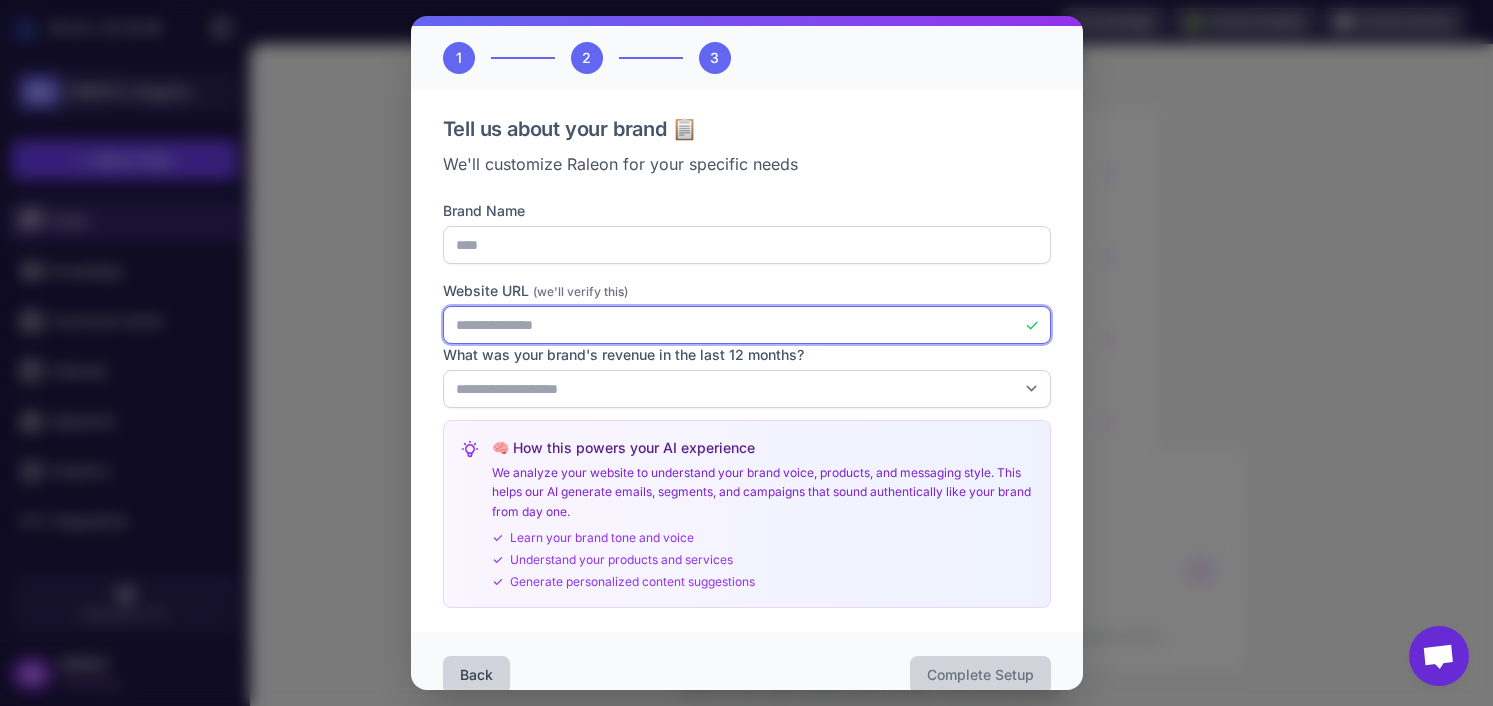scroll, scrollTop: 128, scrollLeft: 0, axis: vertical 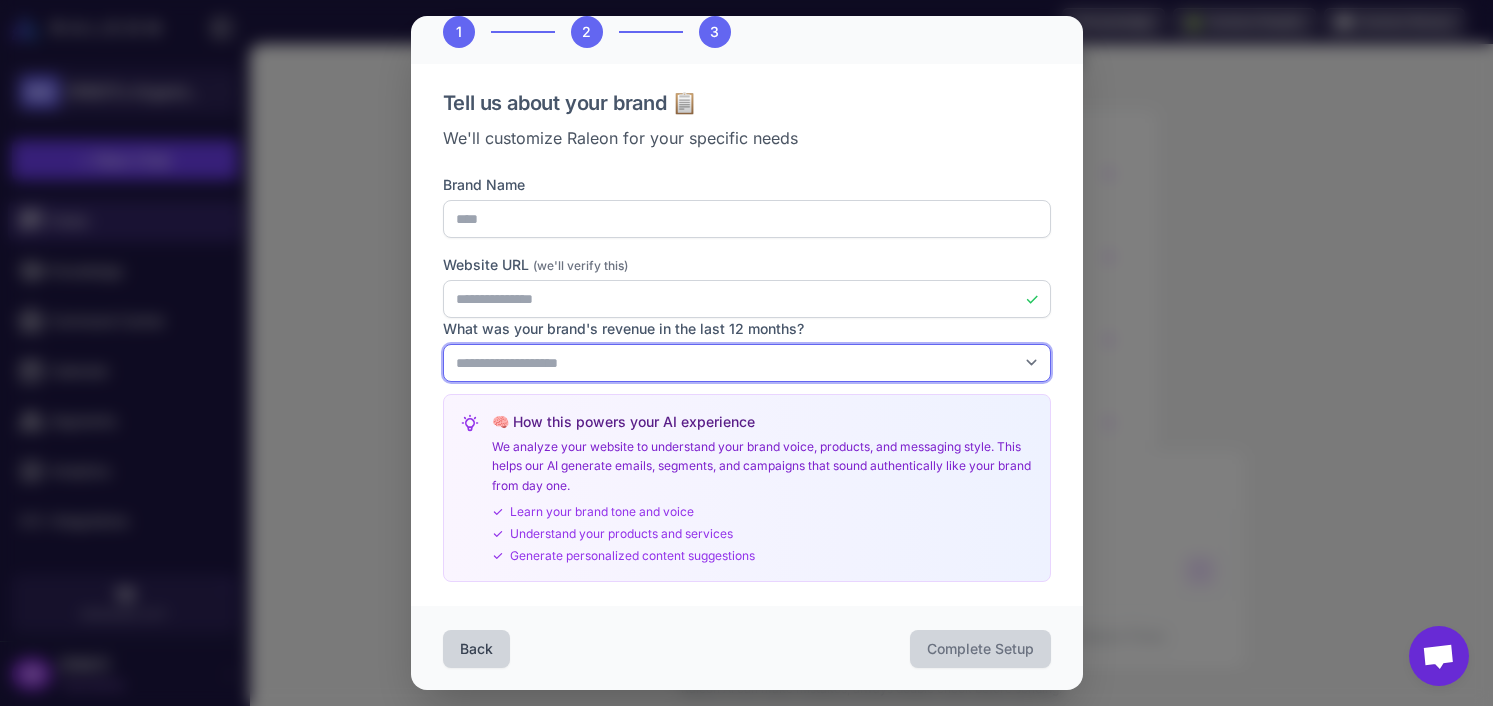 click on "**********" at bounding box center (747, 363) 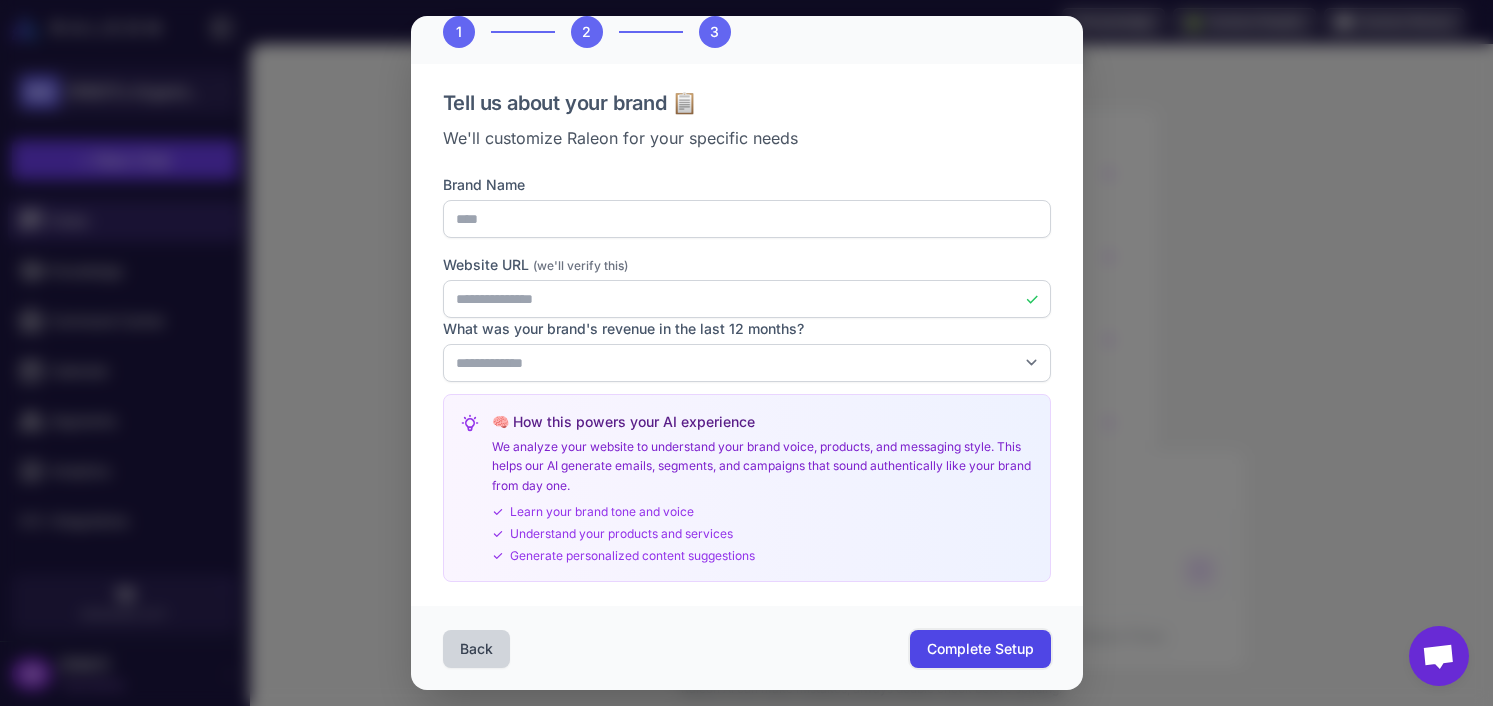 click on "Complete Setup" at bounding box center (980, 649) 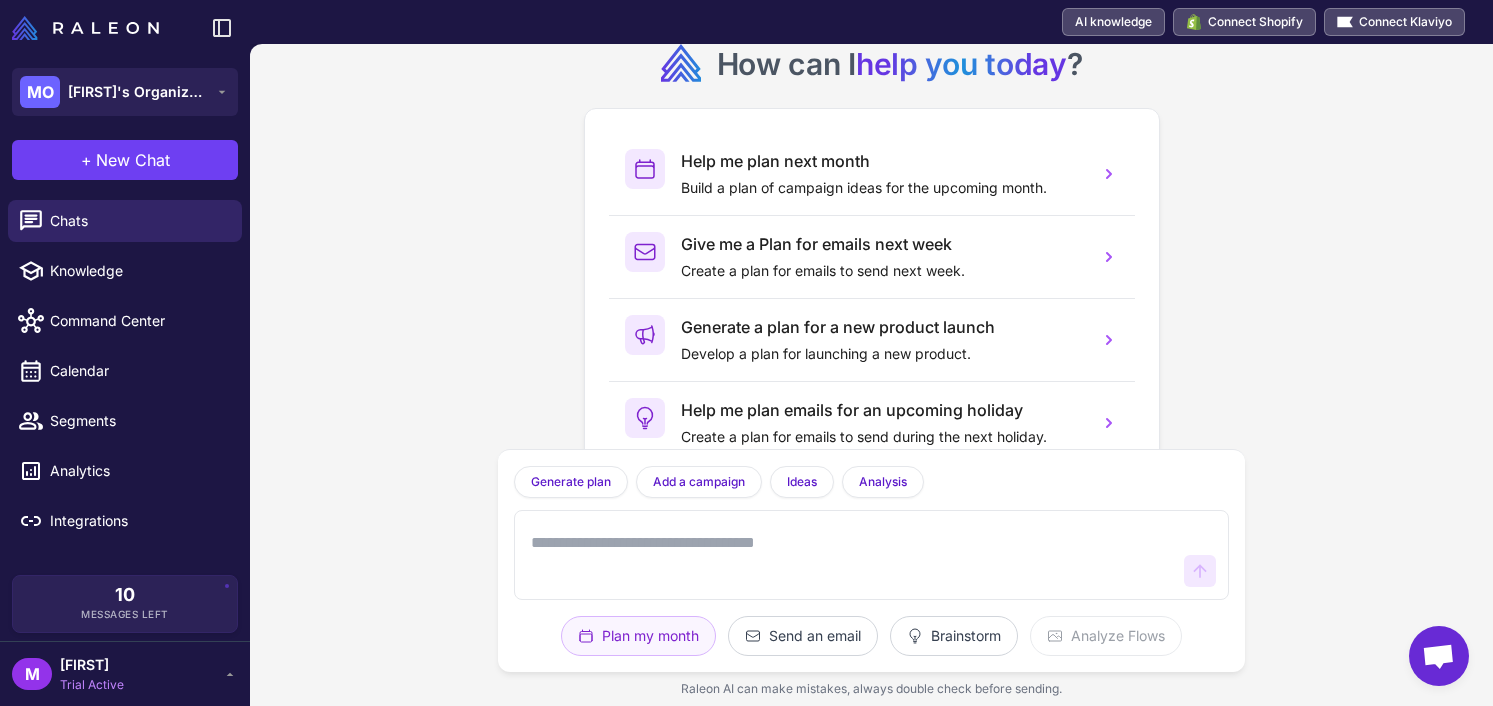 scroll, scrollTop: 64, scrollLeft: 0, axis: vertical 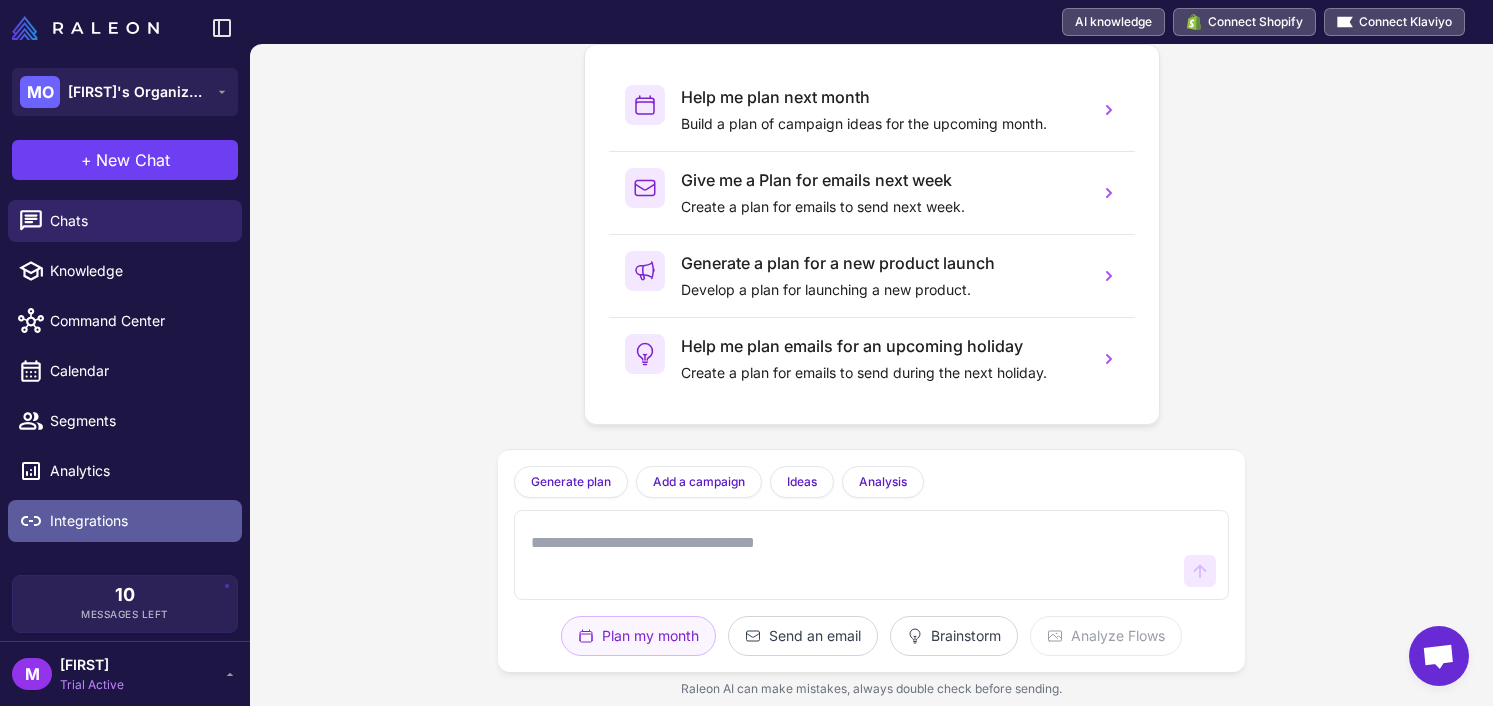 click on "Integrations" at bounding box center (138, 521) 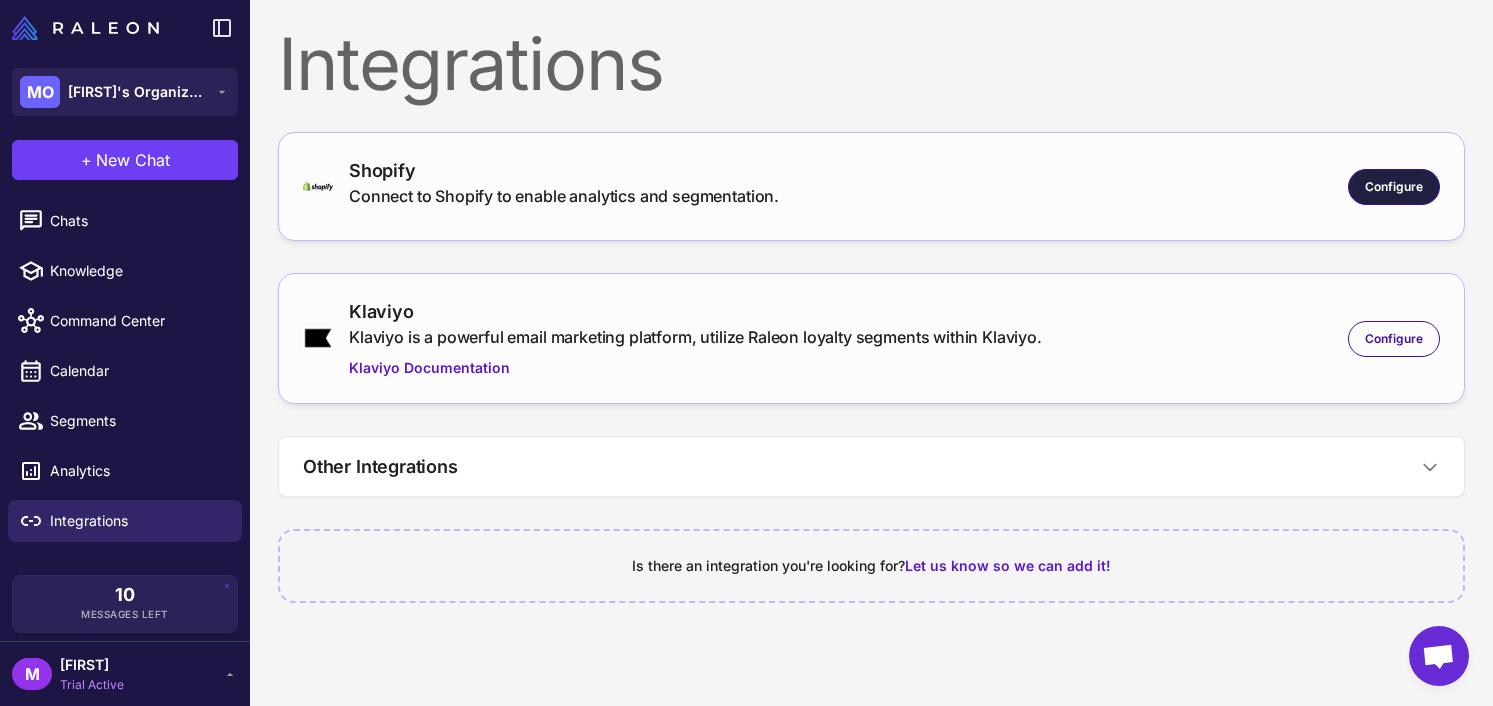 click on "Configure" at bounding box center [1394, 187] 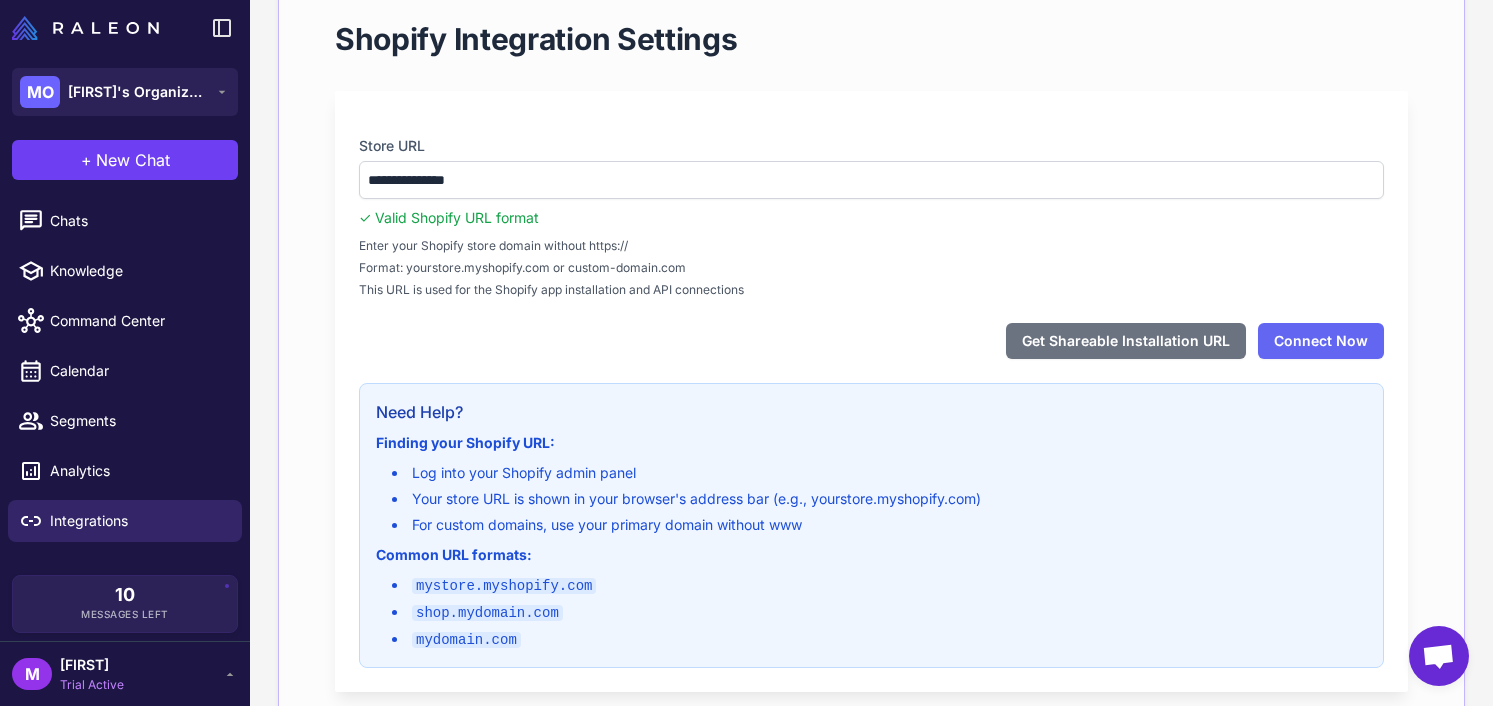 scroll, scrollTop: 318, scrollLeft: 0, axis: vertical 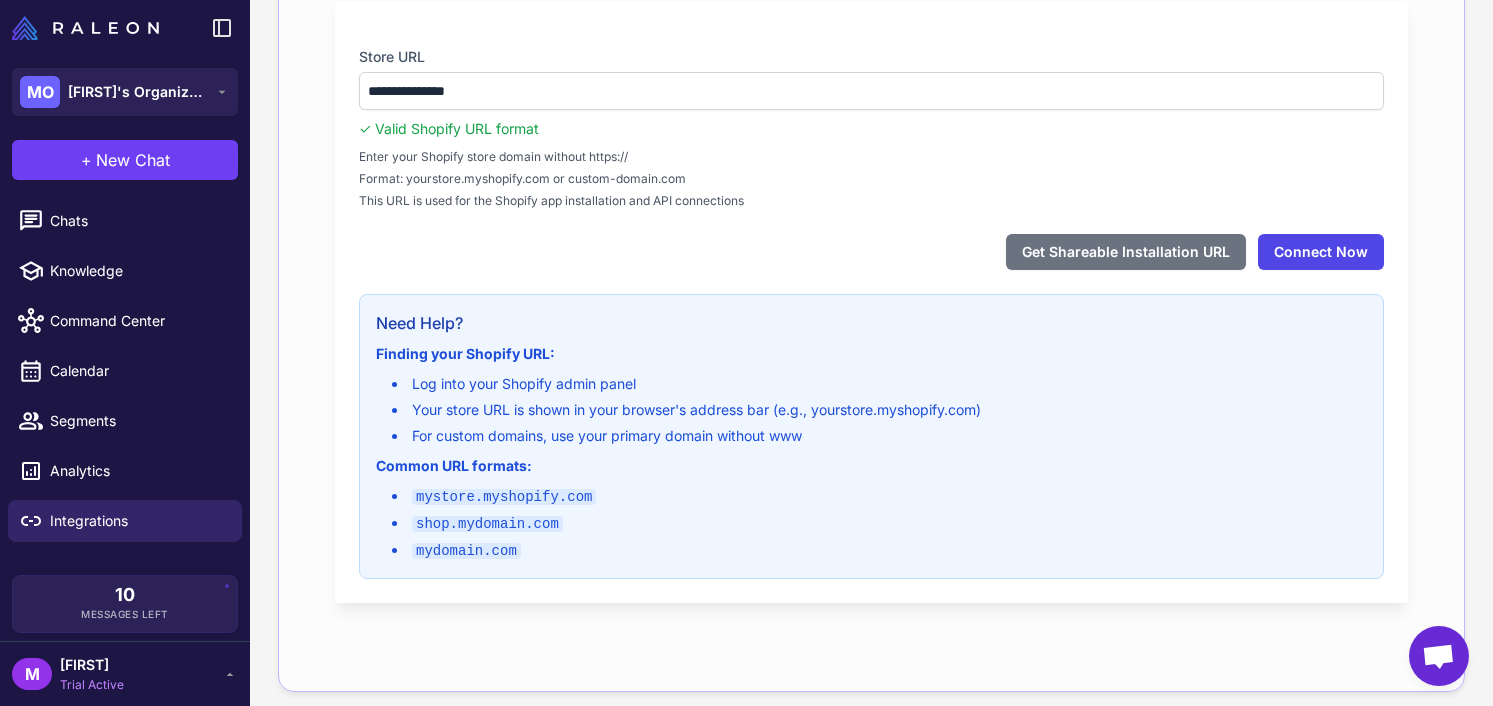 click on "Connect Now" at bounding box center [1321, 252] 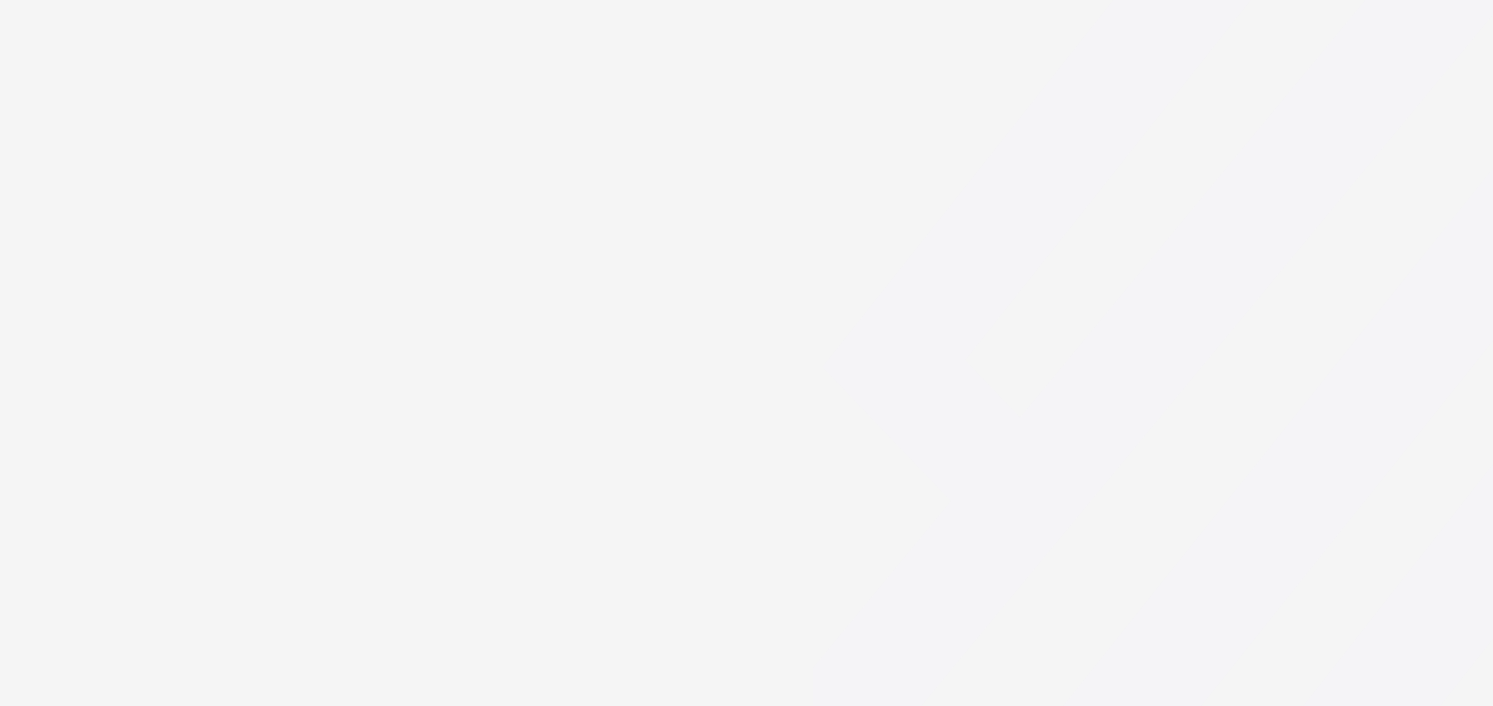 scroll, scrollTop: 0, scrollLeft: 0, axis: both 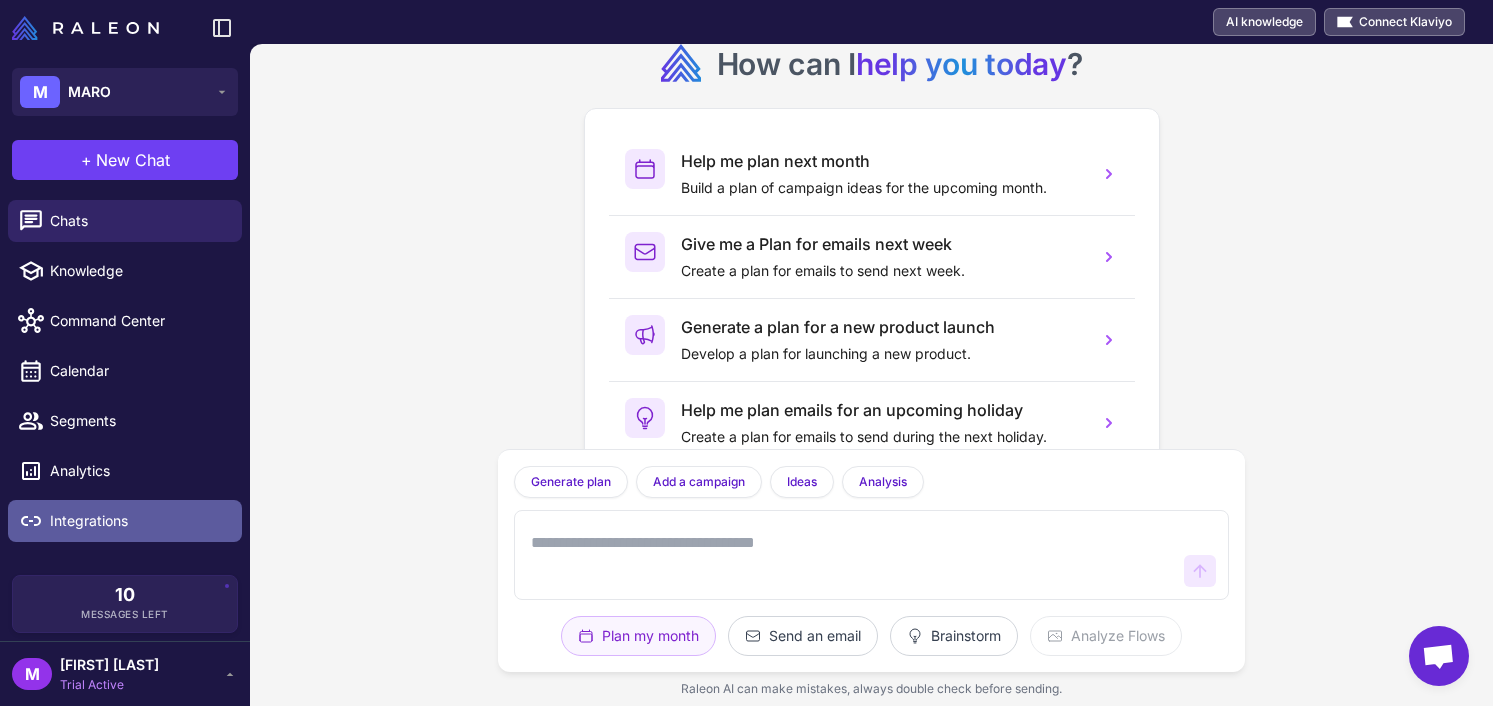 click on "Integrations" at bounding box center (138, 521) 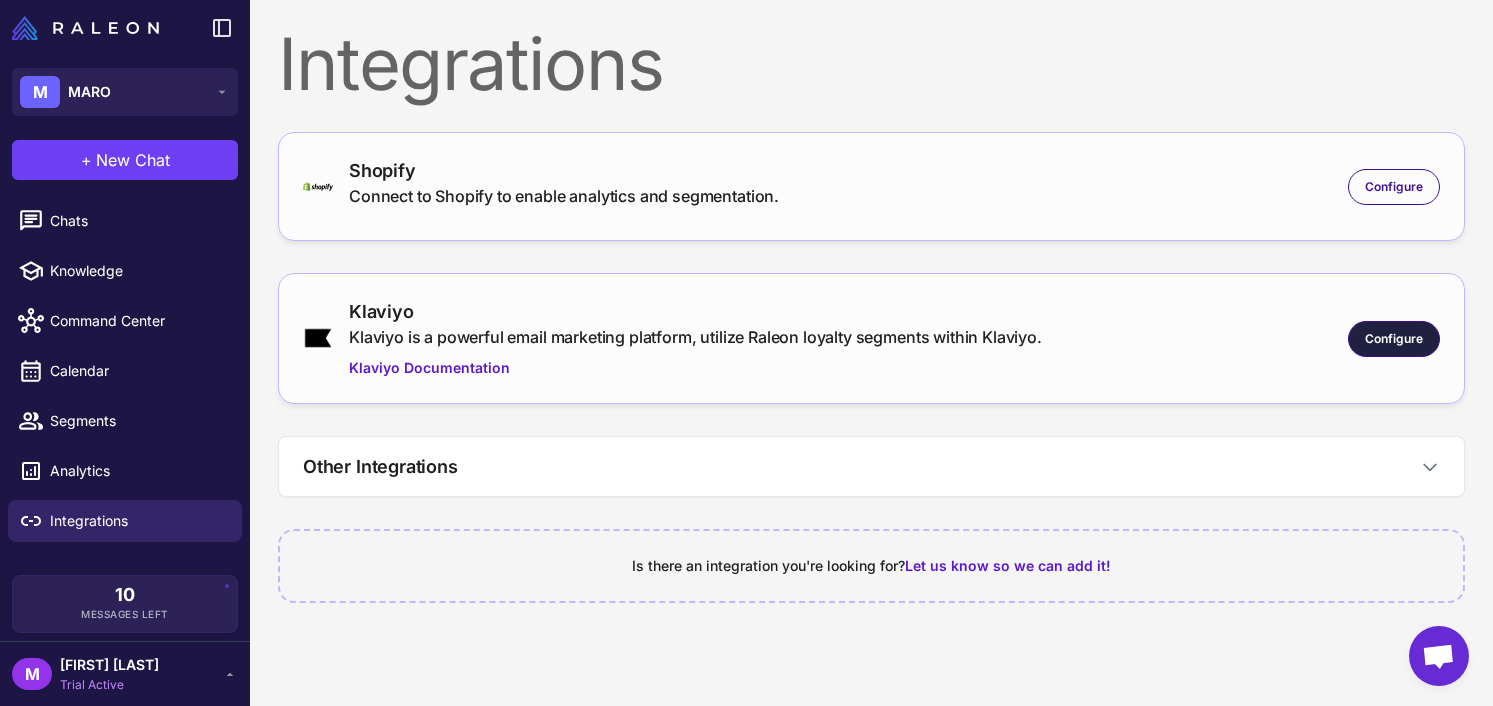 click on "Configure" at bounding box center [1394, 339] 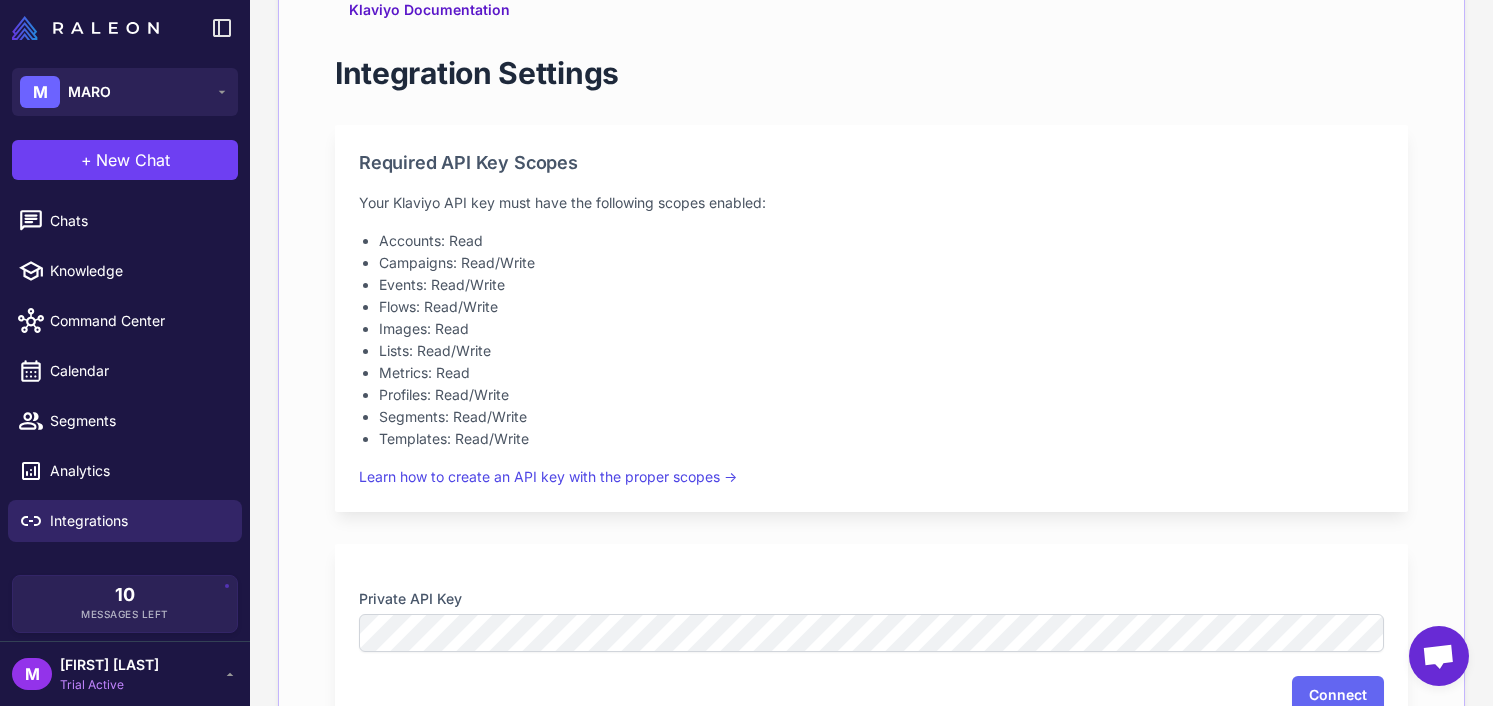 scroll, scrollTop: 578, scrollLeft: 0, axis: vertical 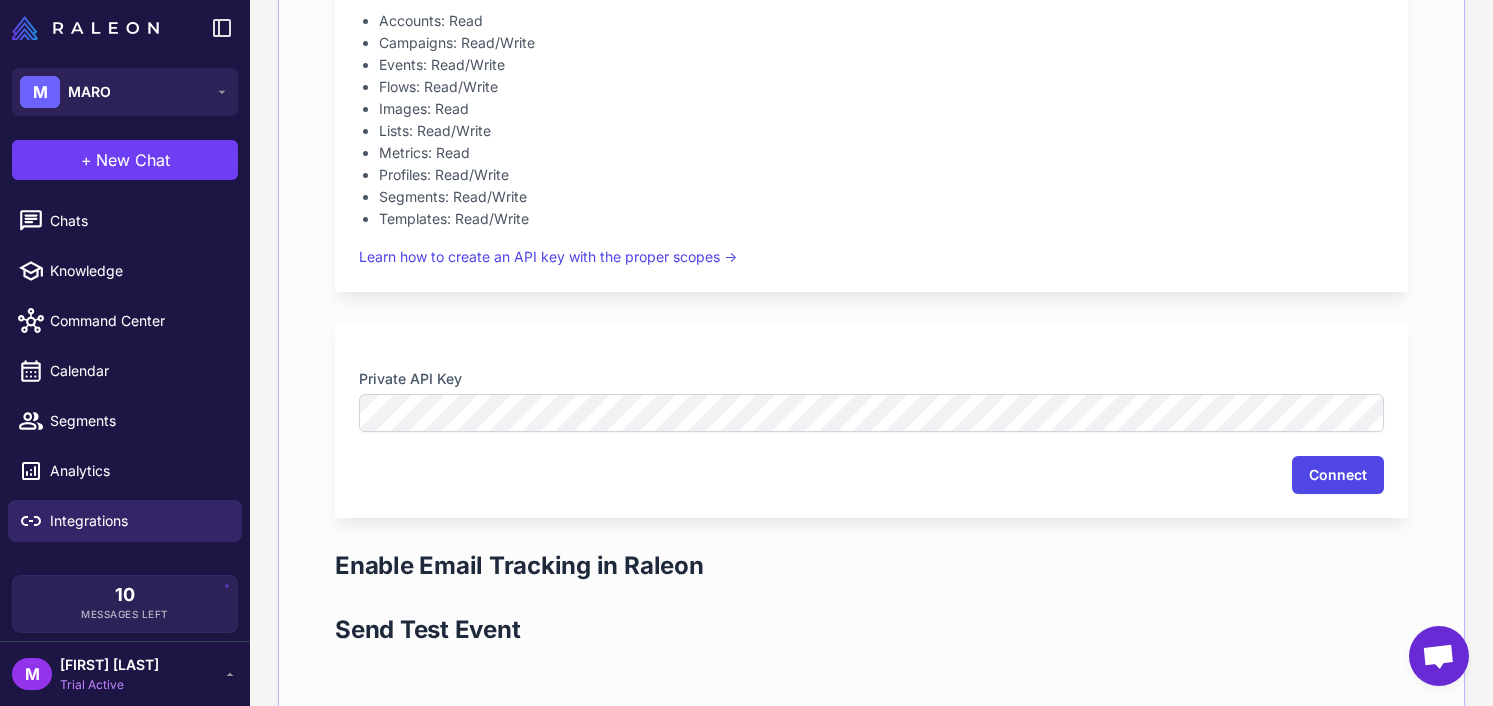 click on "Connect" at bounding box center (1338, 475) 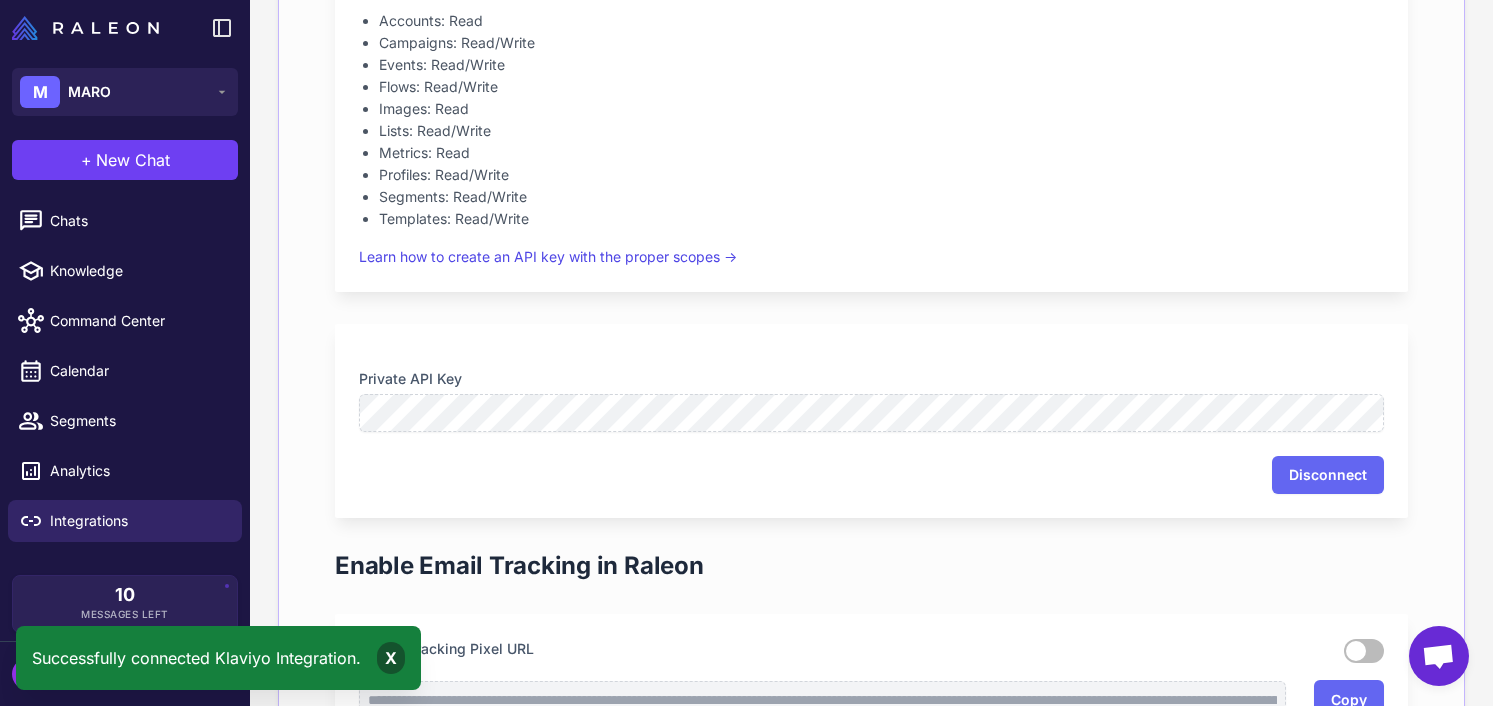click on "X" at bounding box center [391, 658] 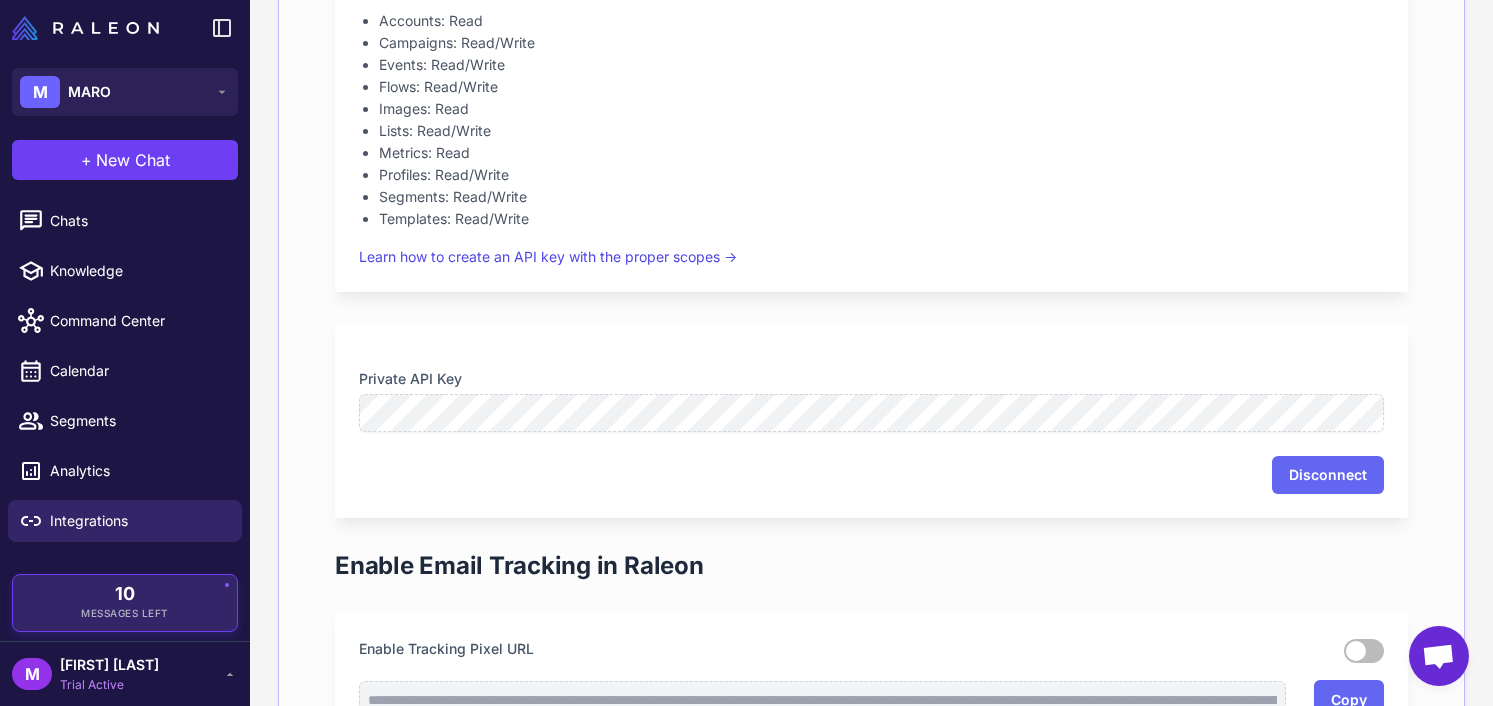 click on "Messages Left" at bounding box center [125, 613] 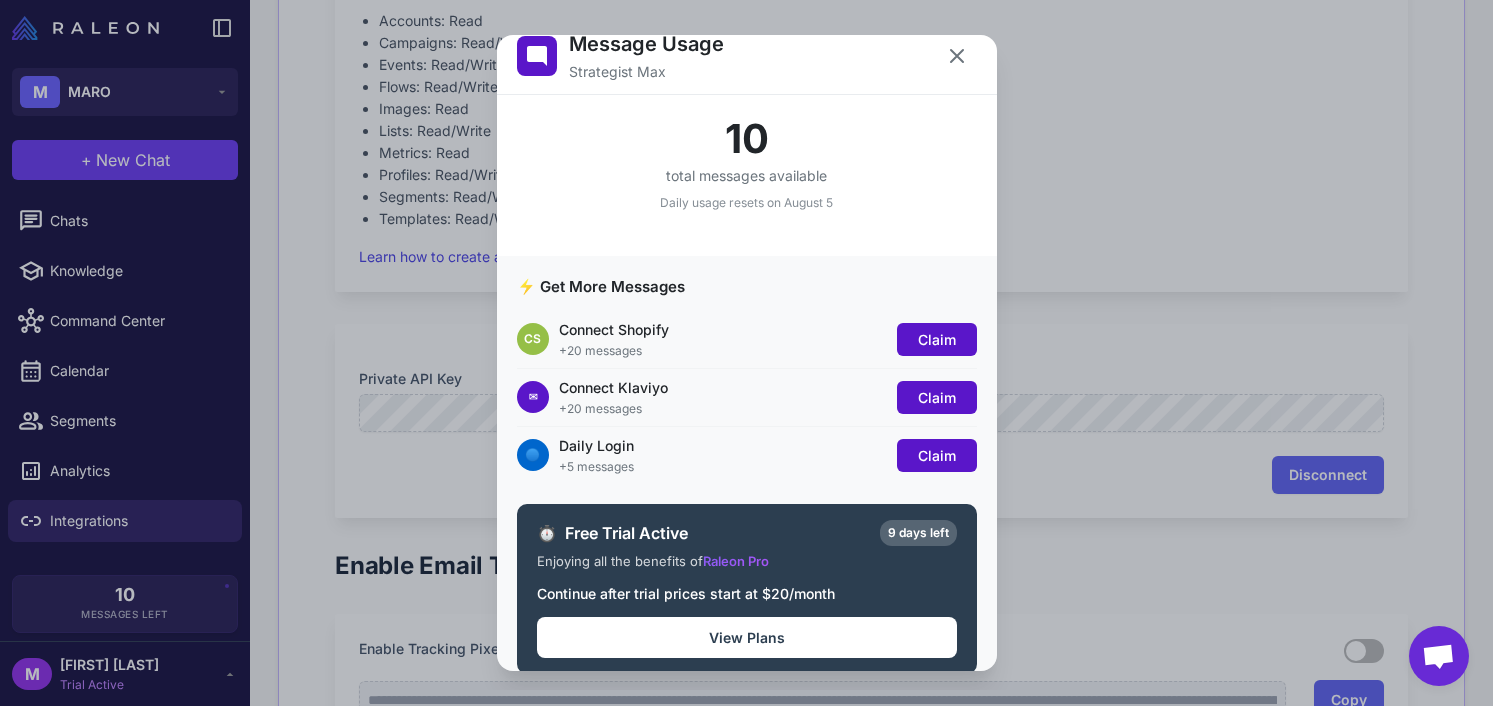 scroll, scrollTop: 49, scrollLeft: 0, axis: vertical 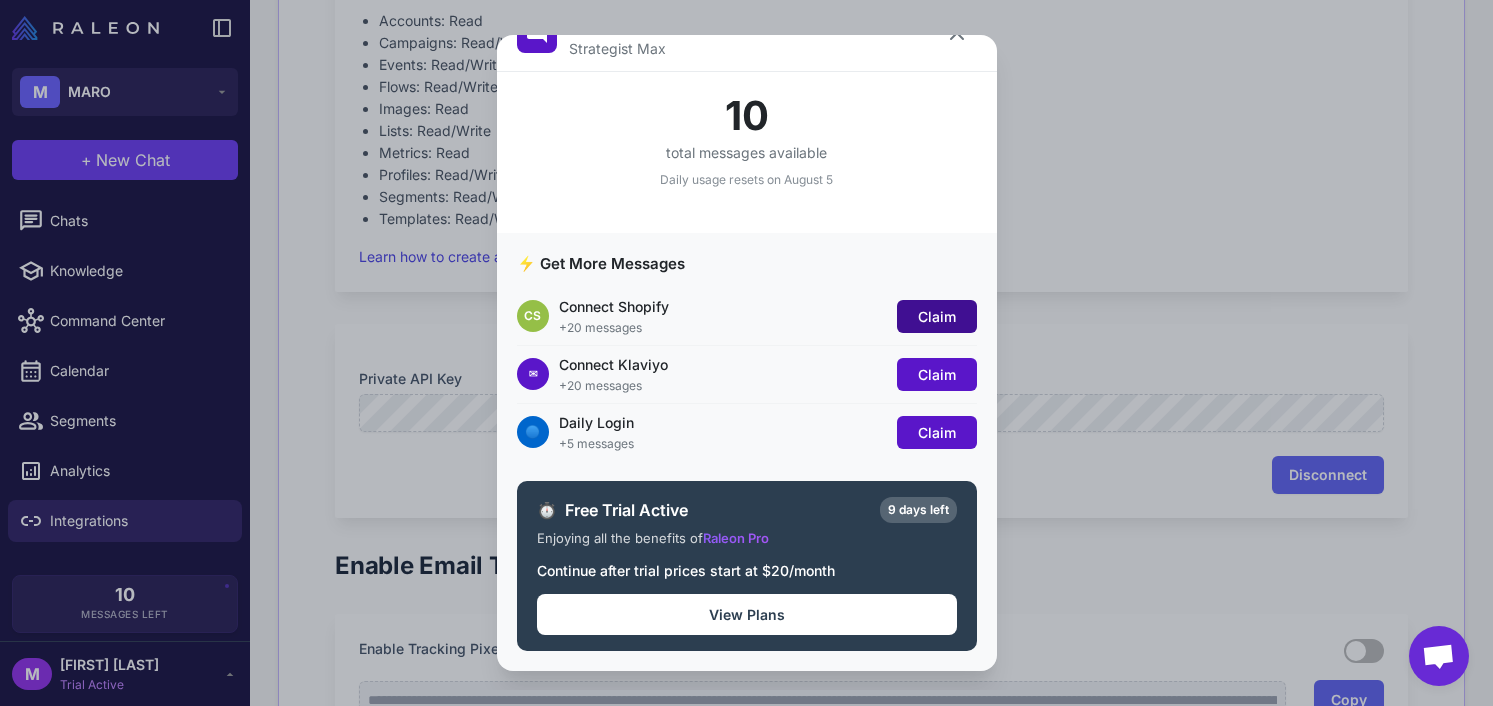 click on "Claim" at bounding box center (937, 316) 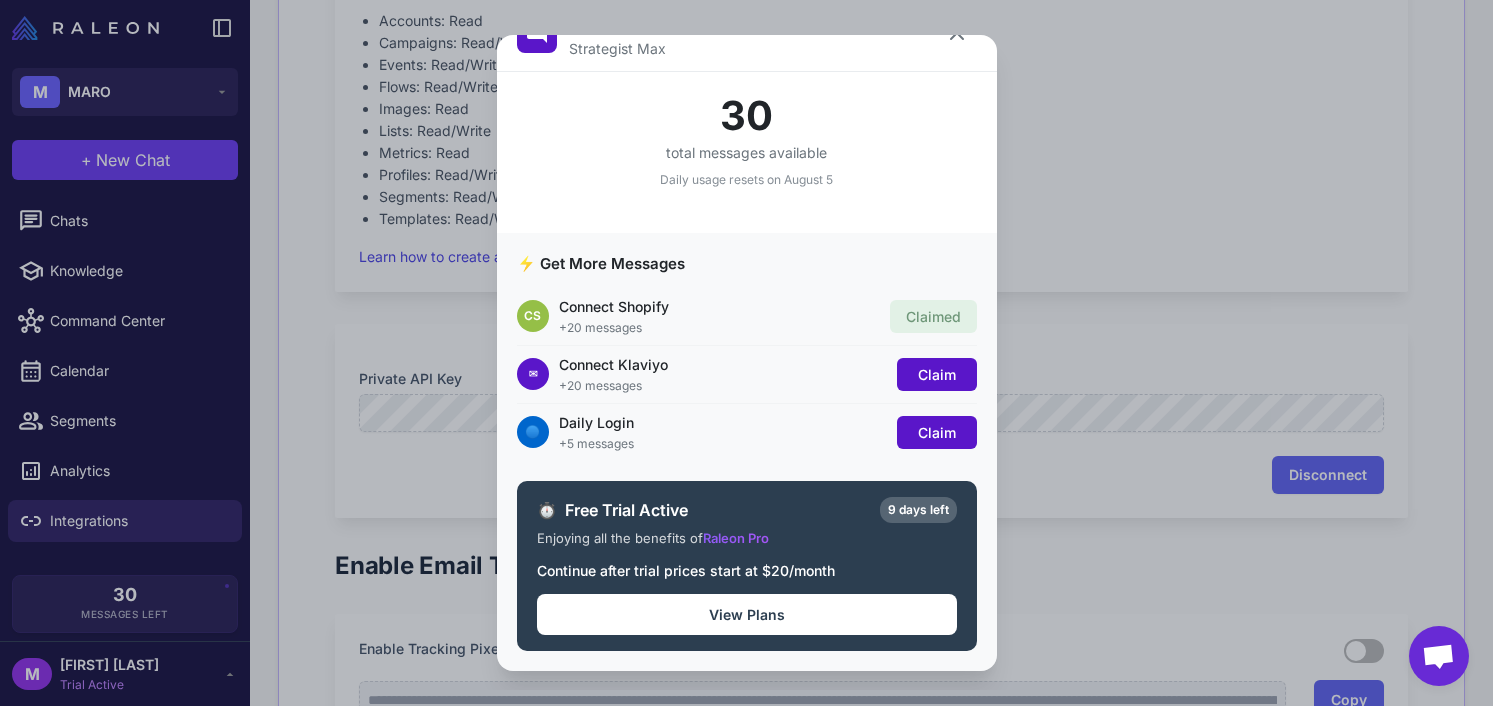 click on "Claim" at bounding box center [937, 374] 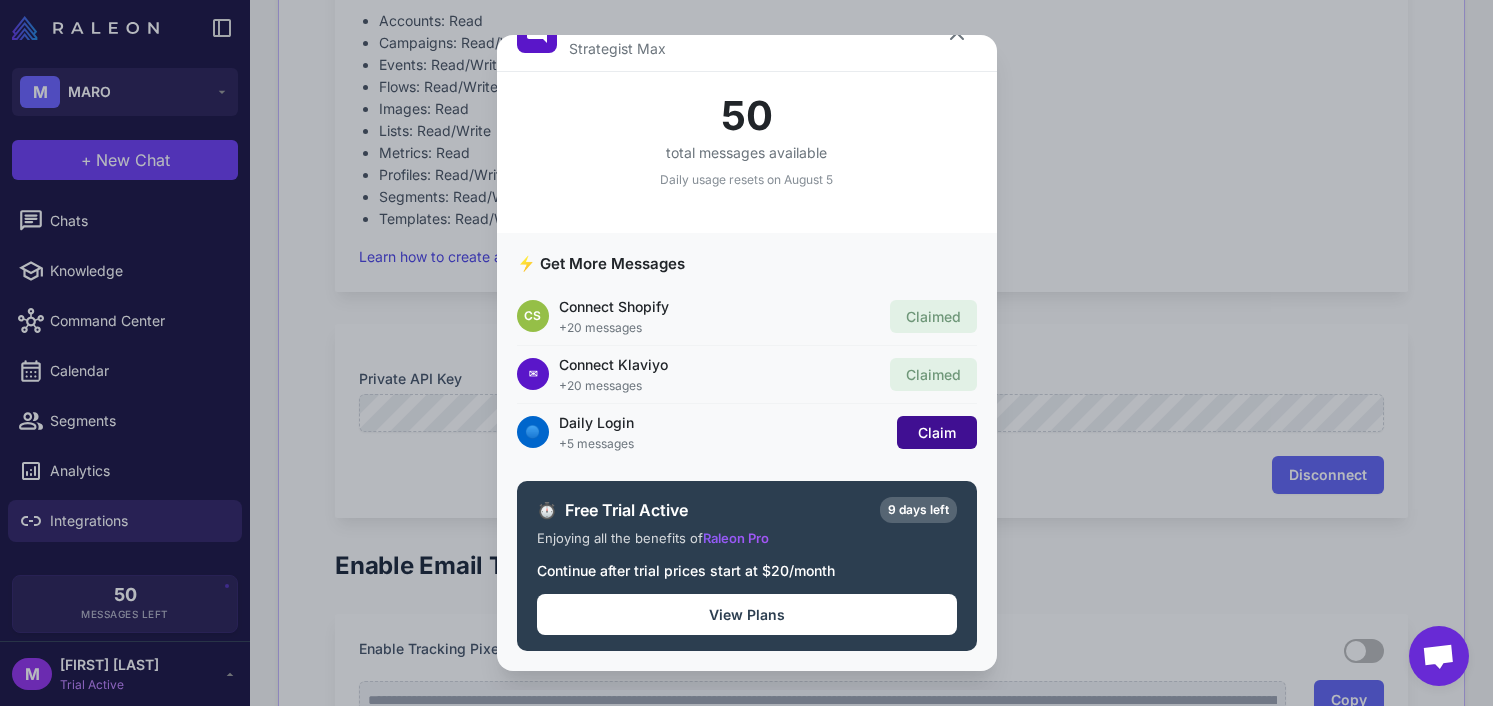 click on "Claim" at bounding box center (937, 432) 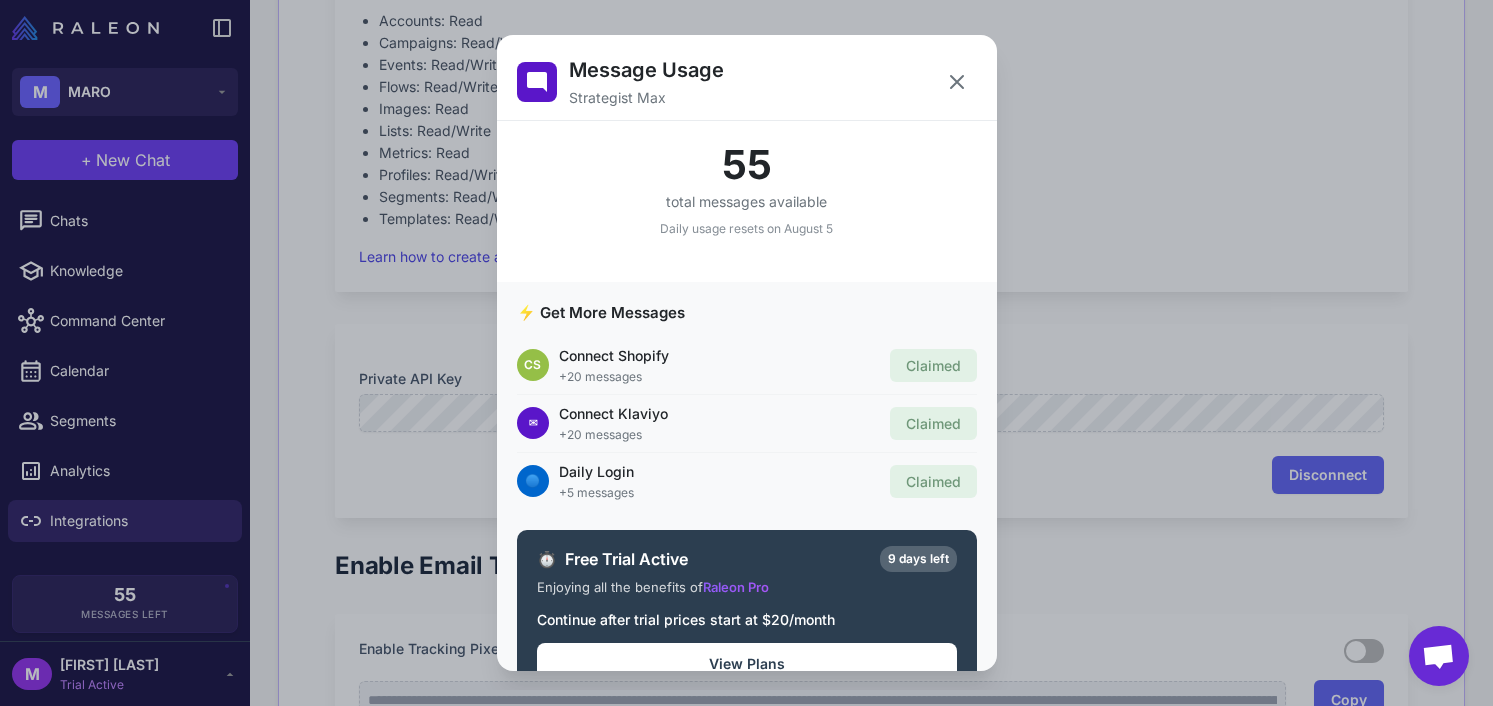 scroll, scrollTop: 0, scrollLeft: 0, axis: both 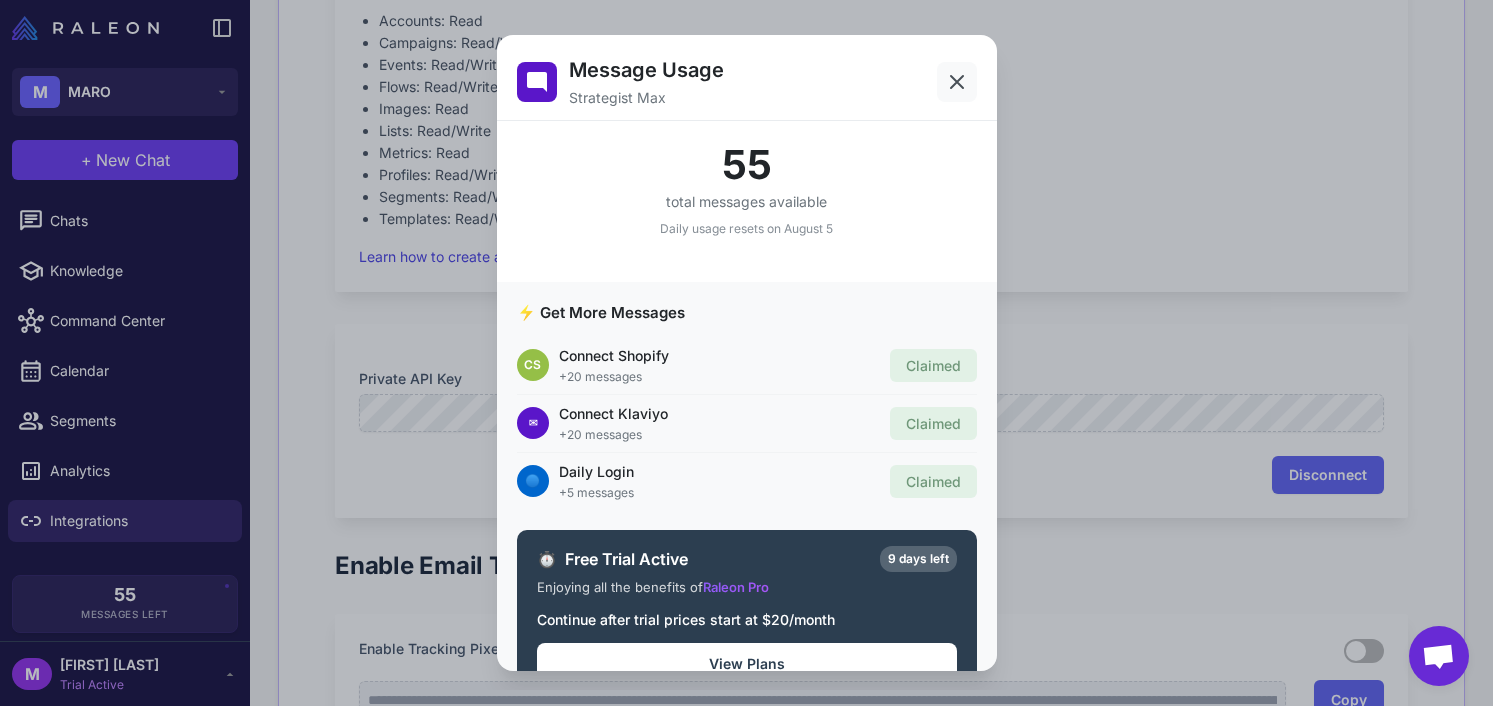 click 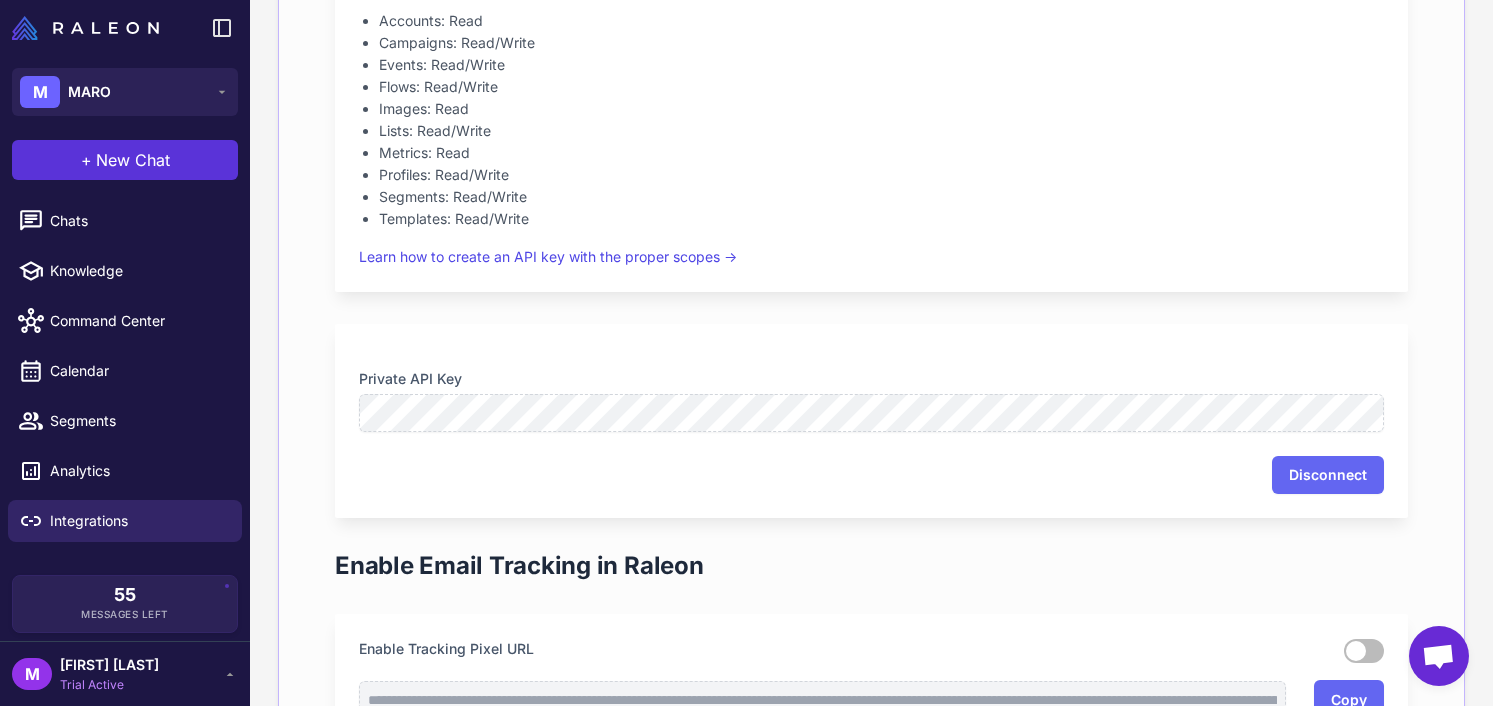 click on "New Chat" at bounding box center (133, 160) 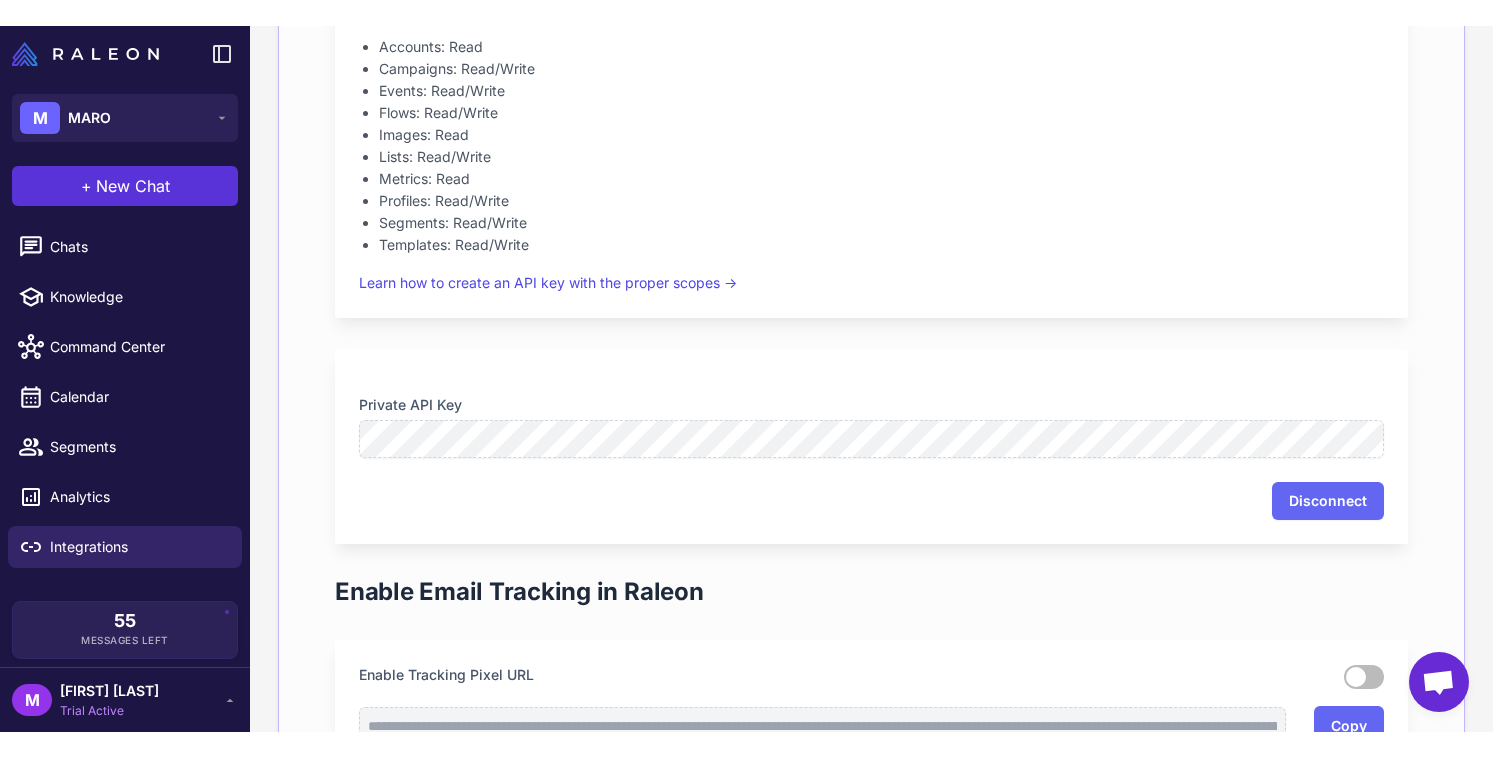 scroll, scrollTop: 0, scrollLeft: 0, axis: both 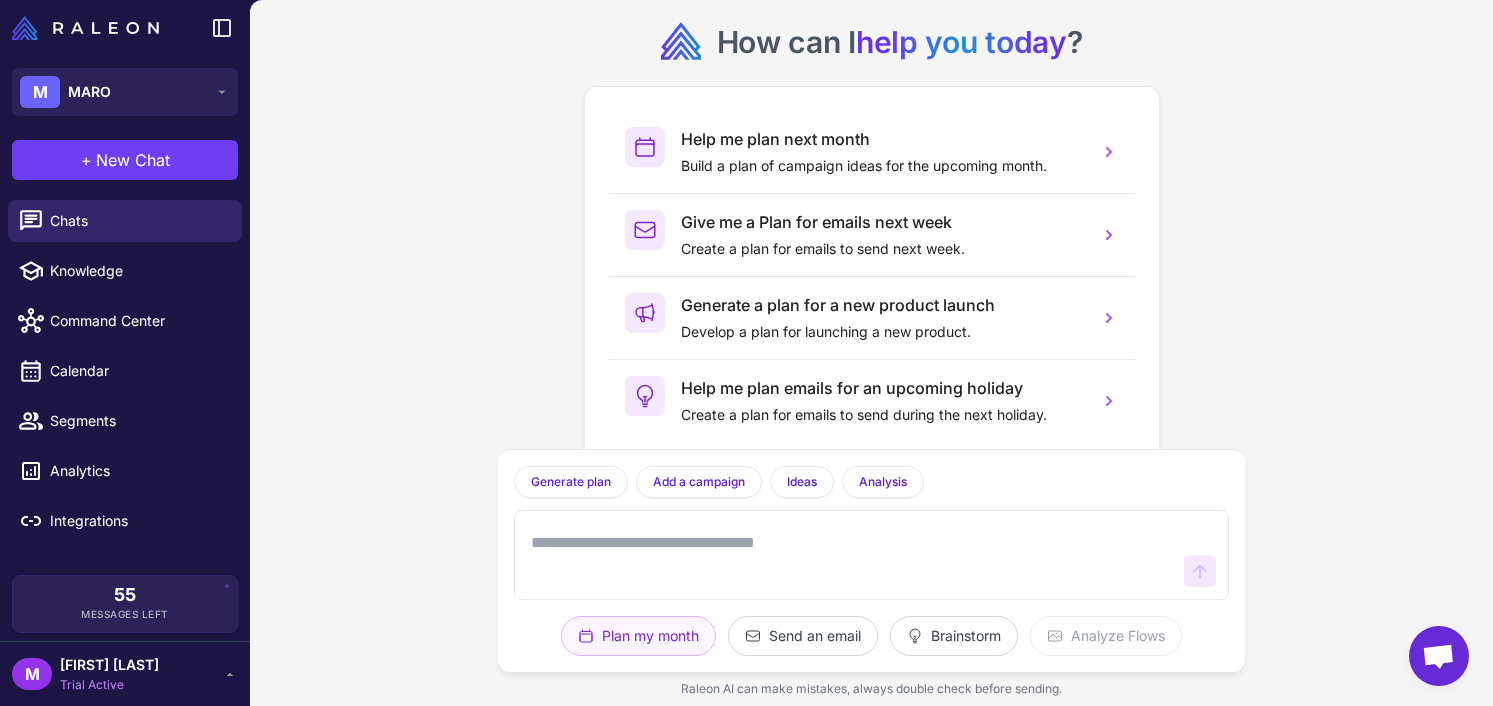 click on "Mike Clegern" at bounding box center (109, 665) 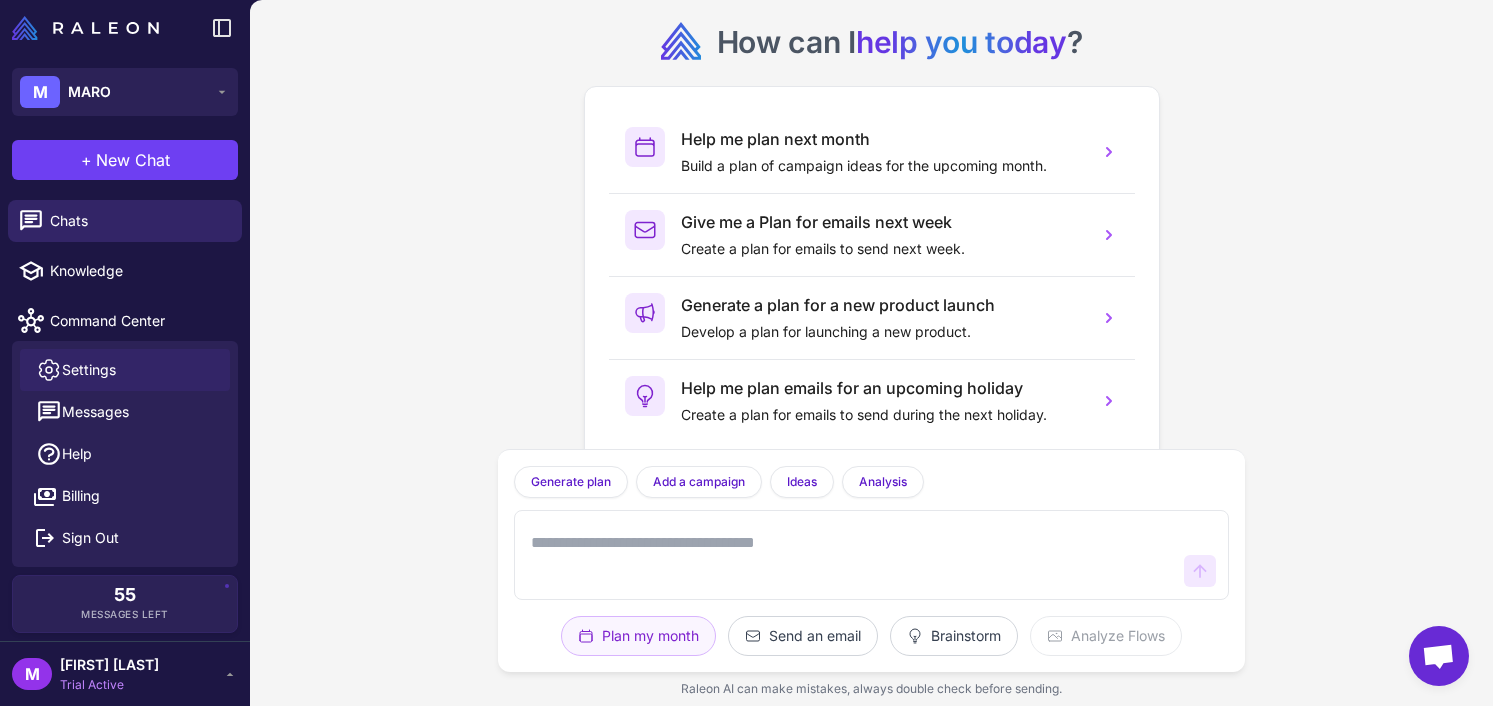 click on "Settings" at bounding box center (89, 370) 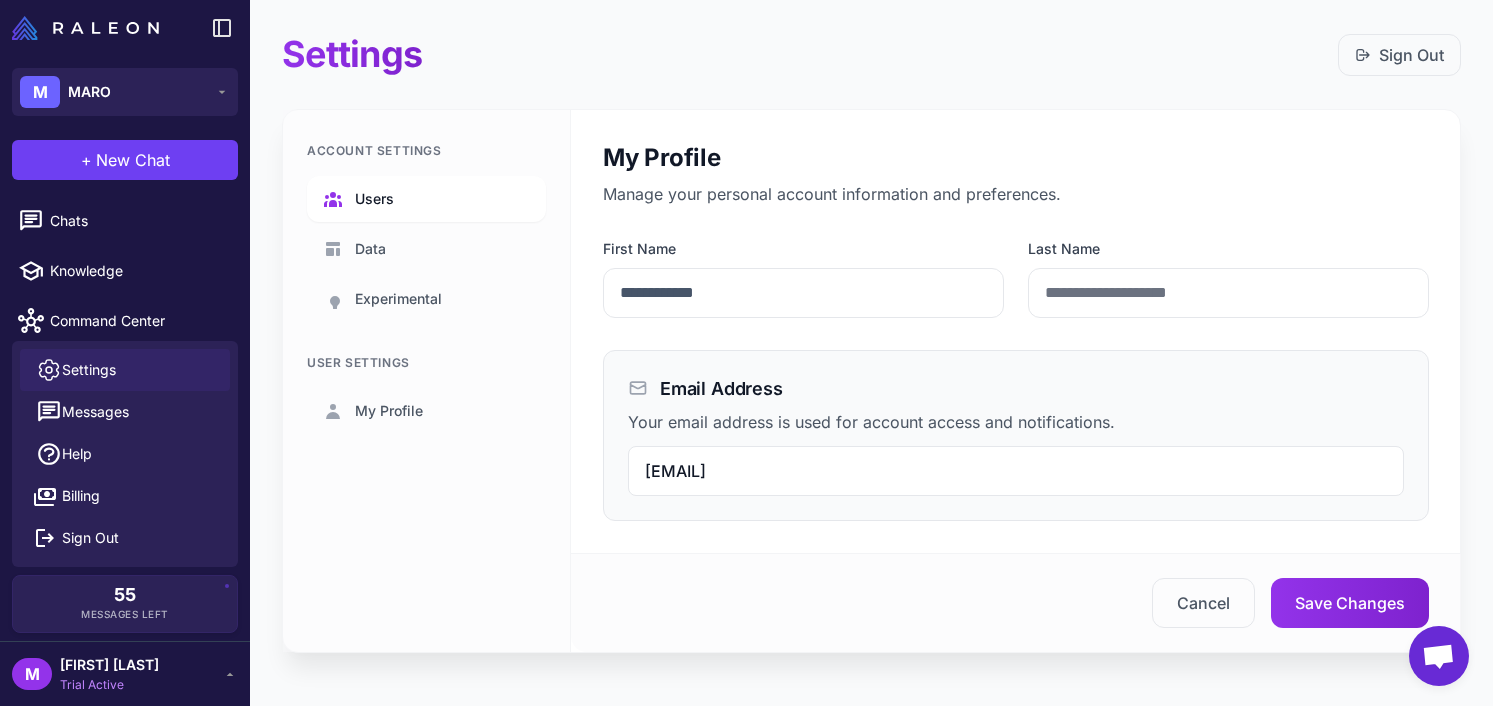 click on "Users" at bounding box center [374, 199] 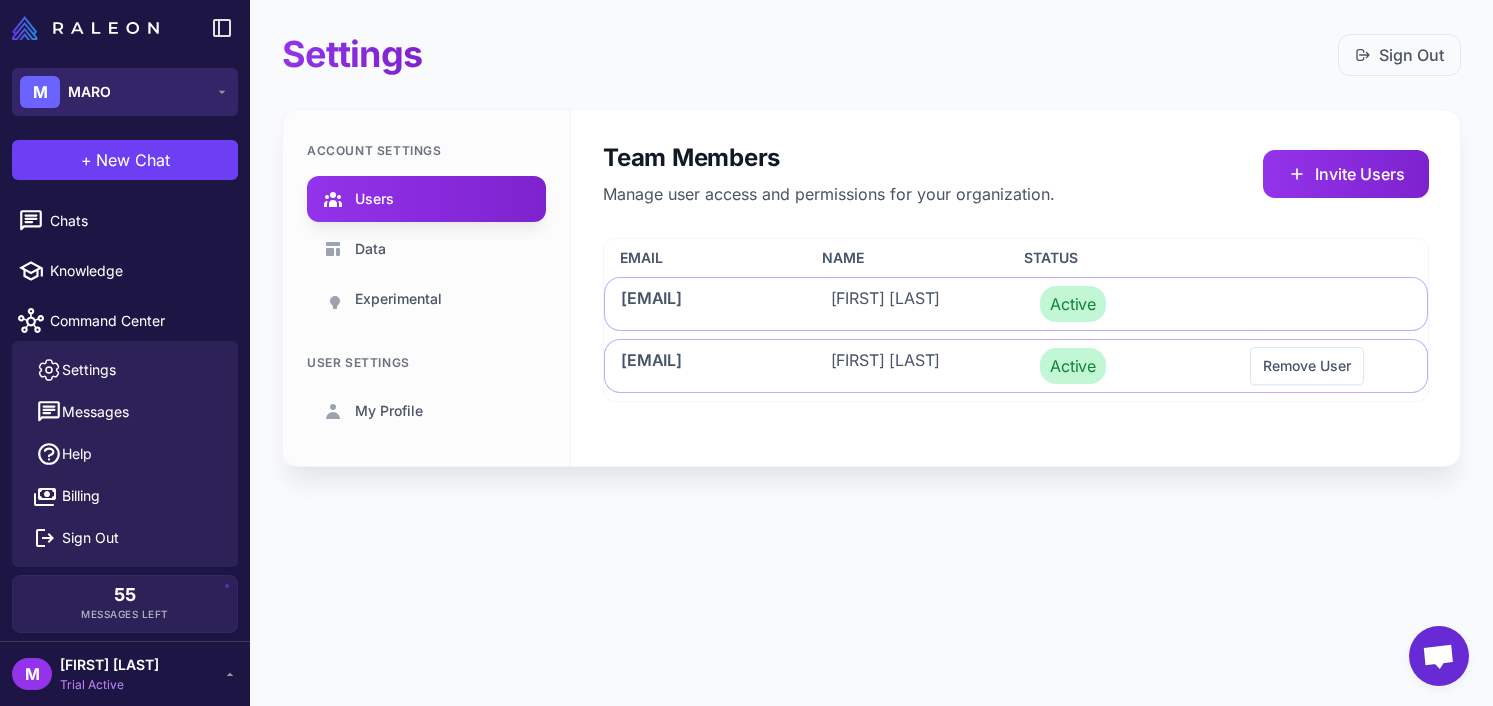 click on "M MARO" at bounding box center [125, 92] 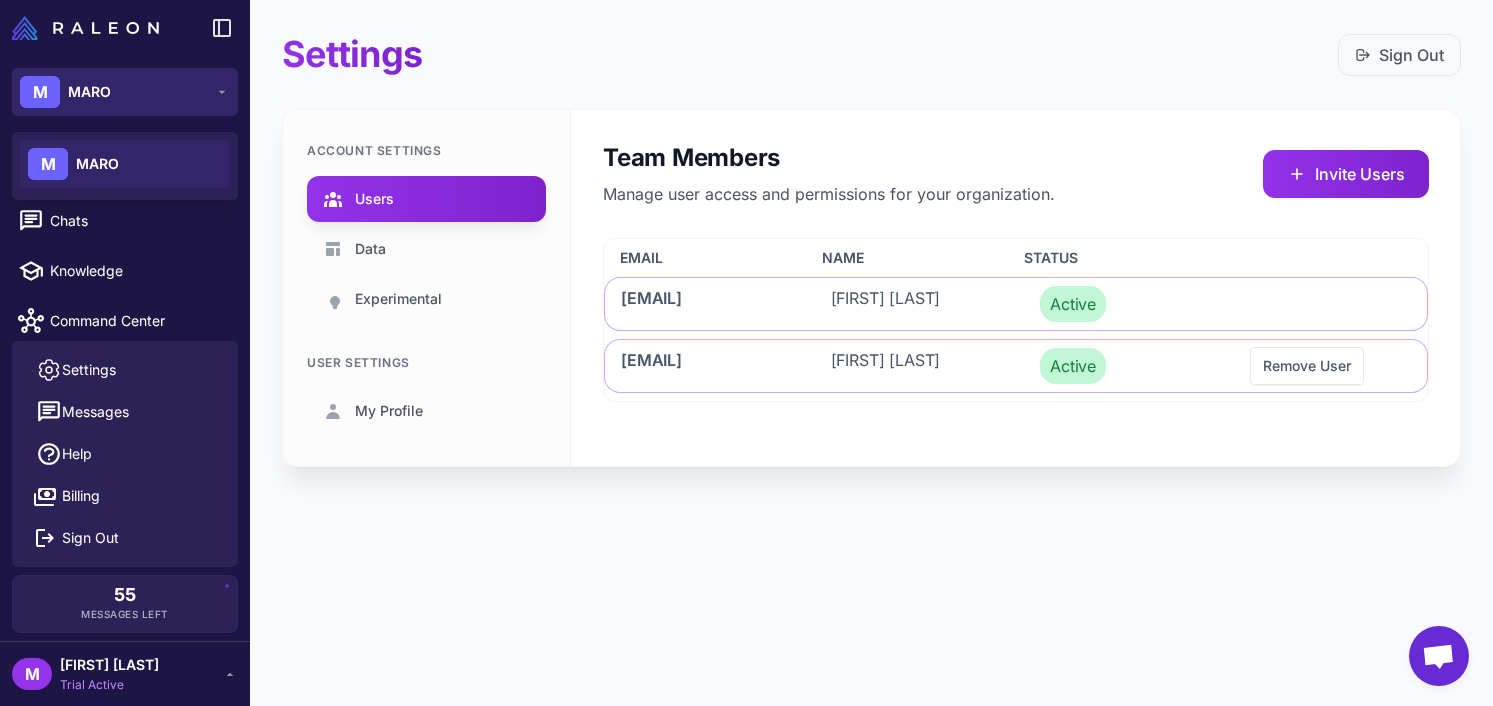 click on "M MARO" at bounding box center (125, 92) 